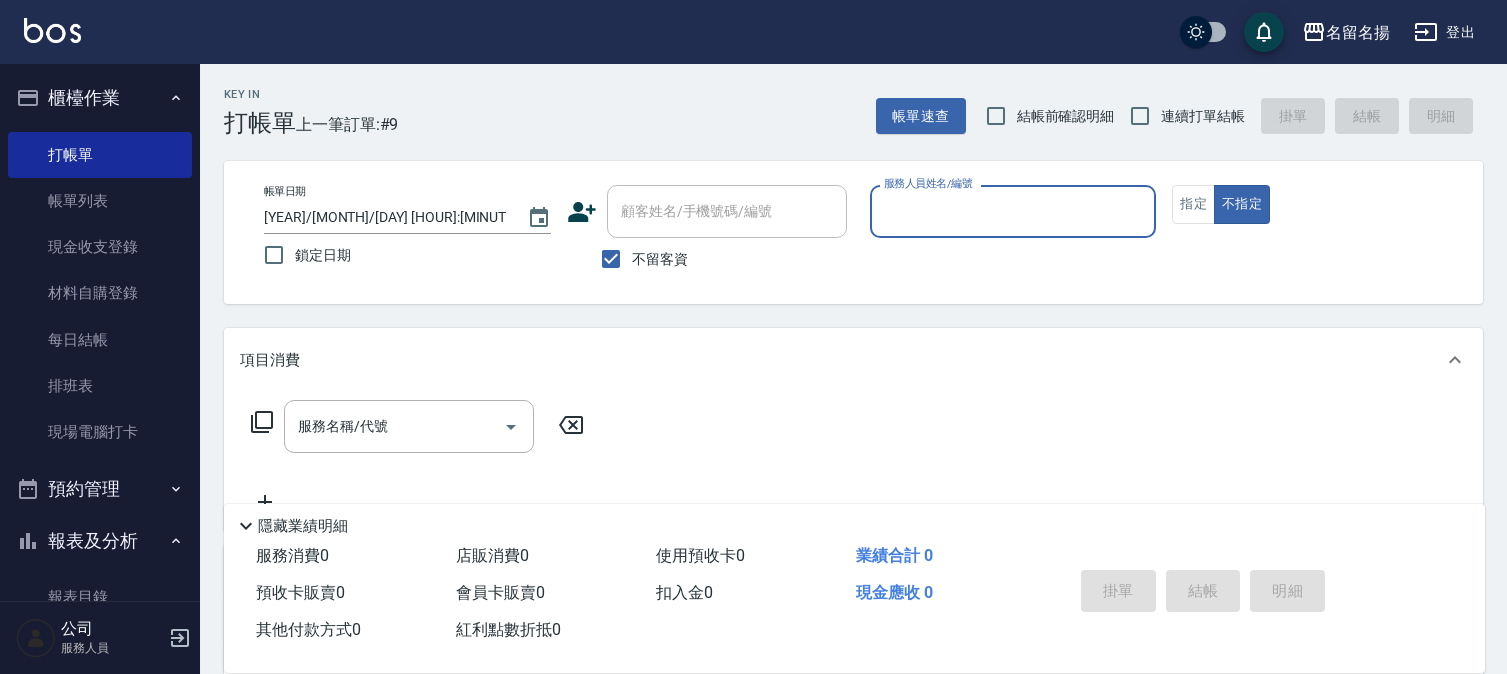 scroll, scrollTop: 0, scrollLeft: 0, axis: both 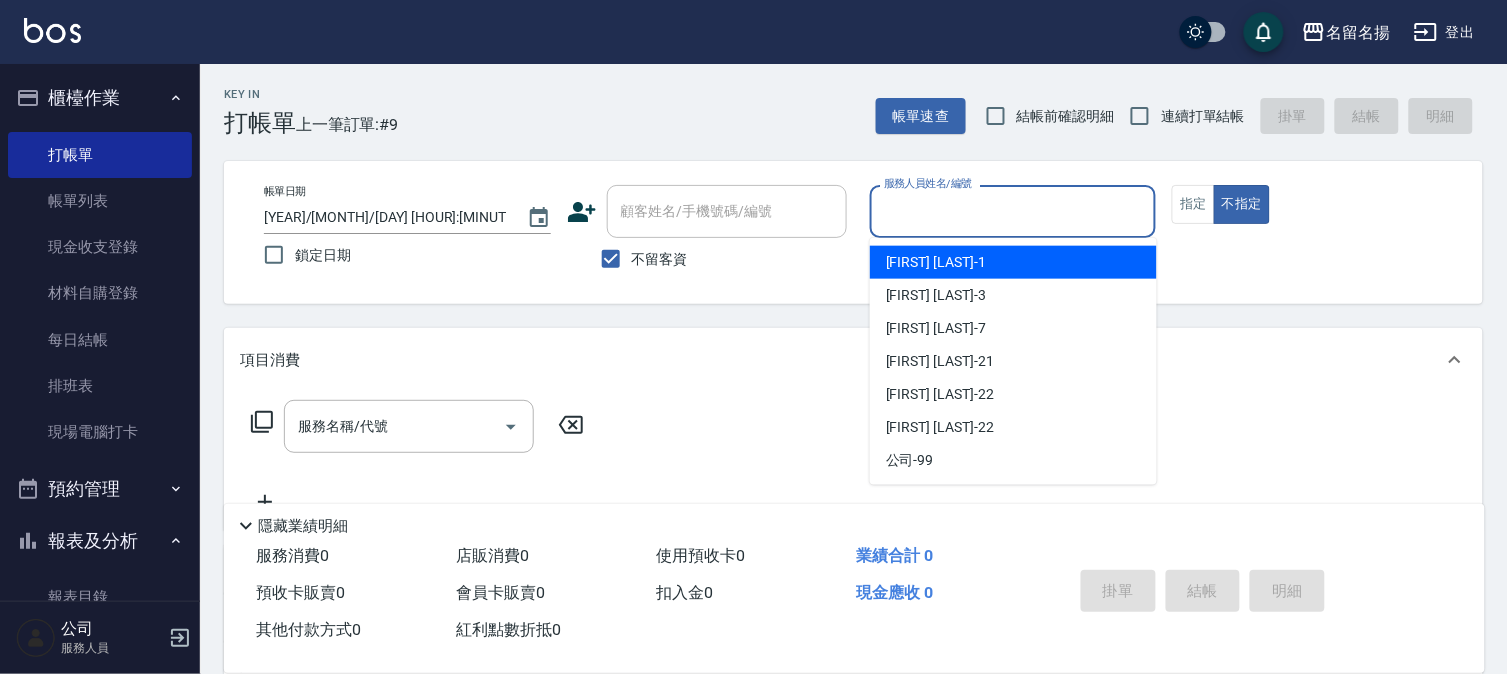 click on "服務人員姓名/編號" at bounding box center (1013, 211) 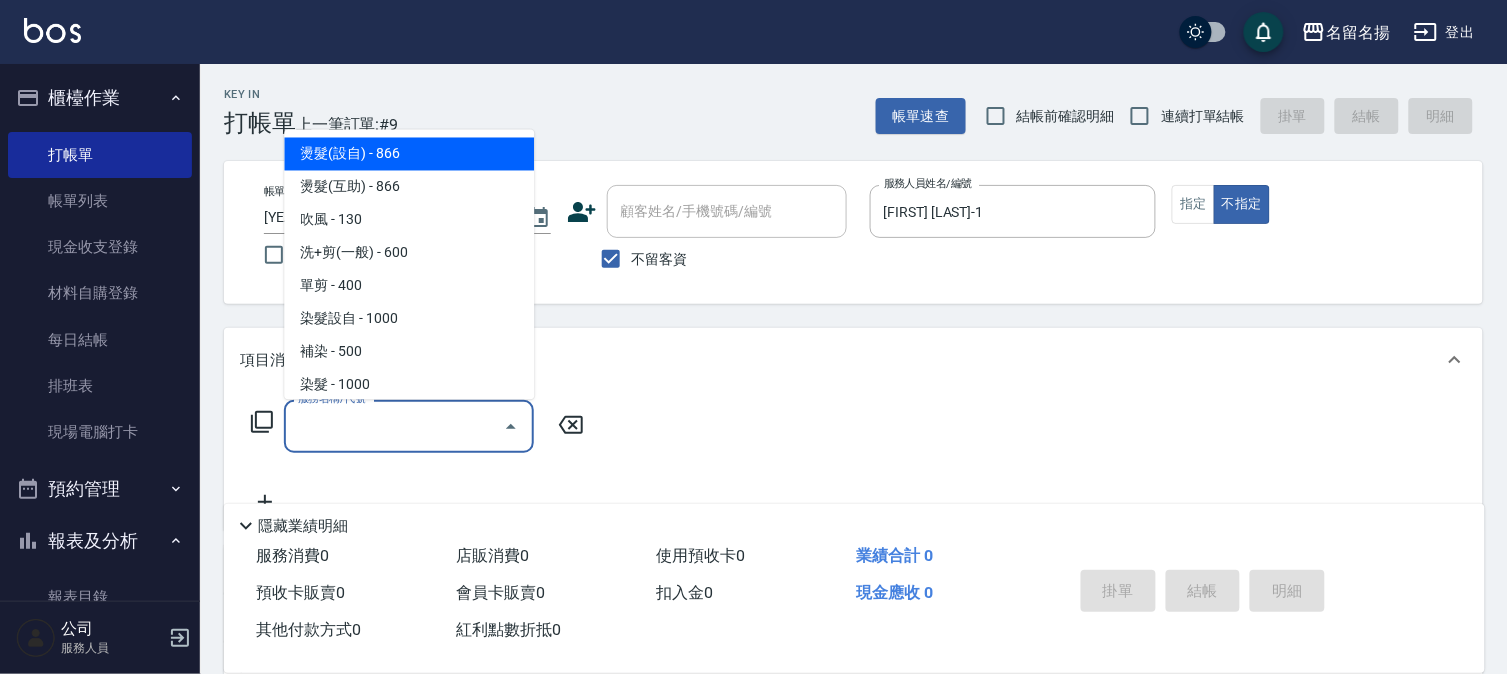 click on "服務名稱/代號" at bounding box center (394, 426) 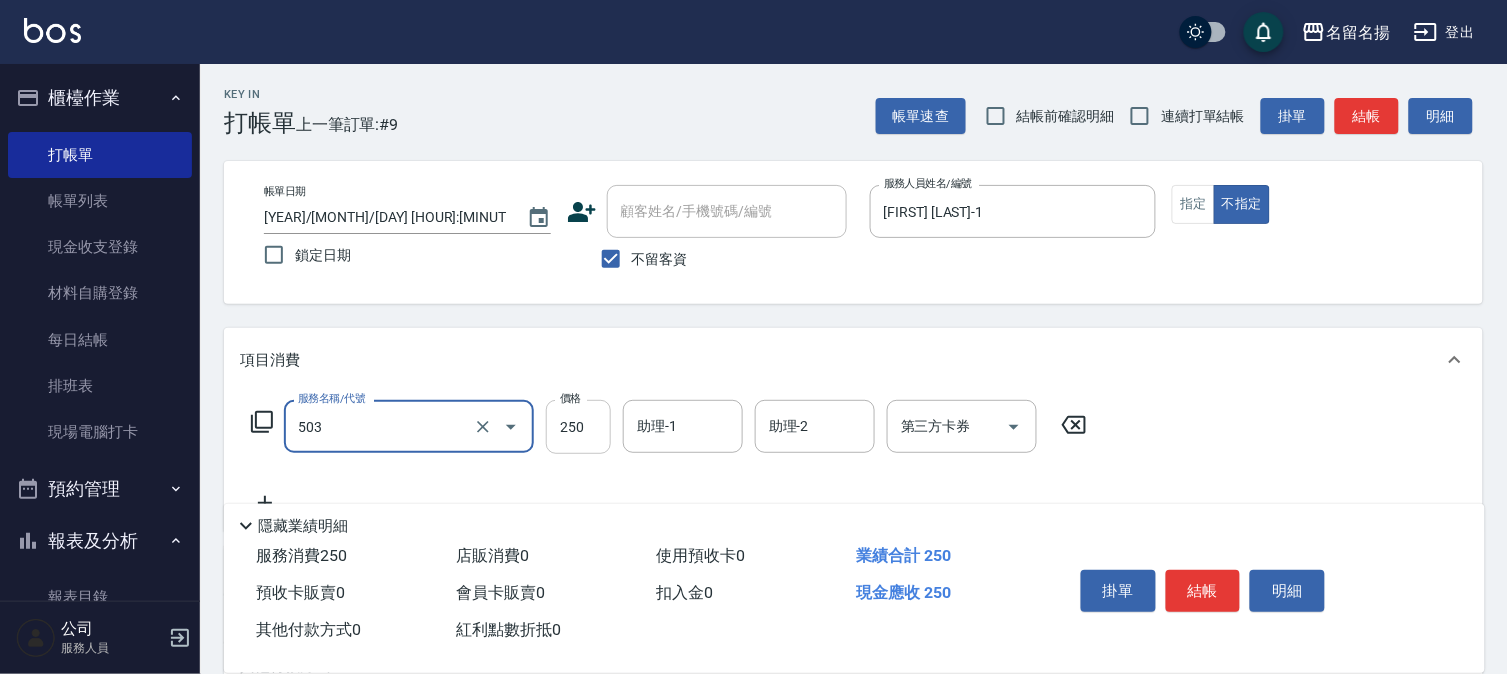 type on "指定洗髮(503)" 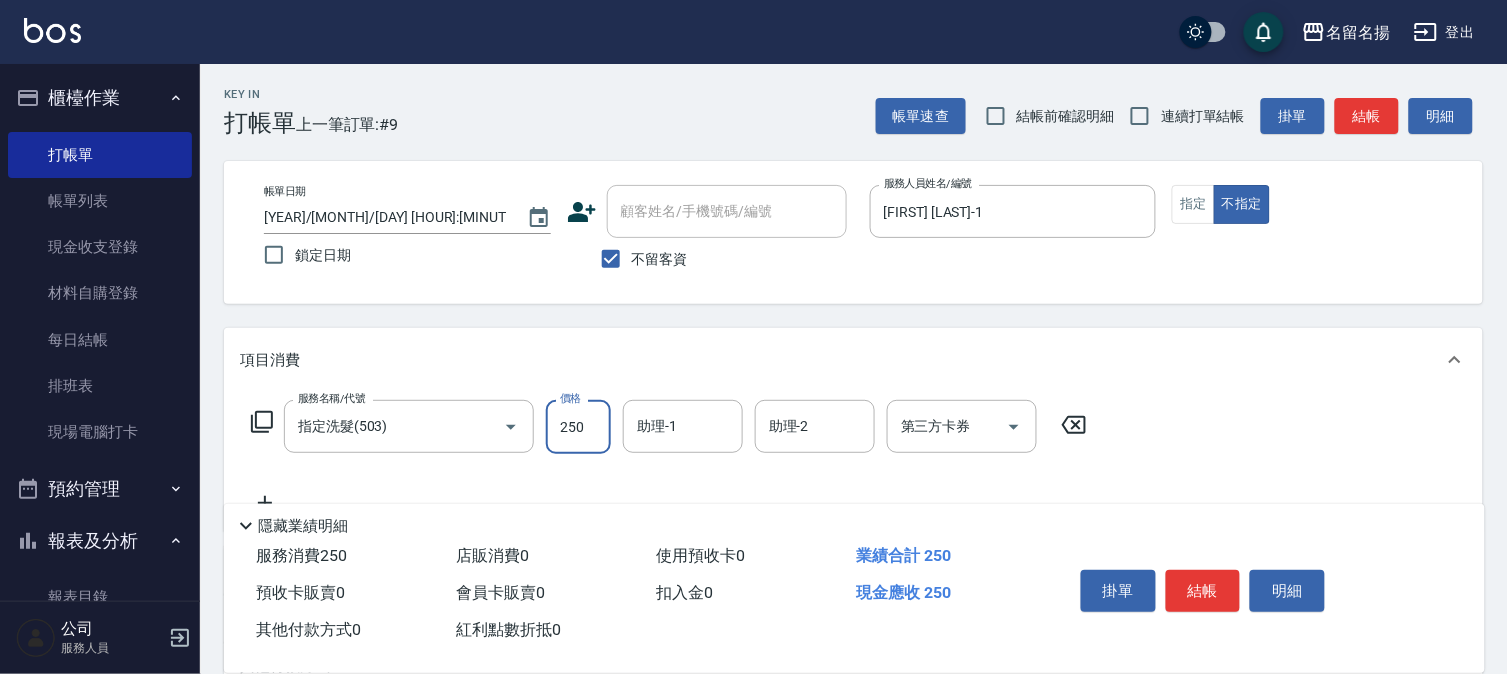 click on "250" at bounding box center [578, 427] 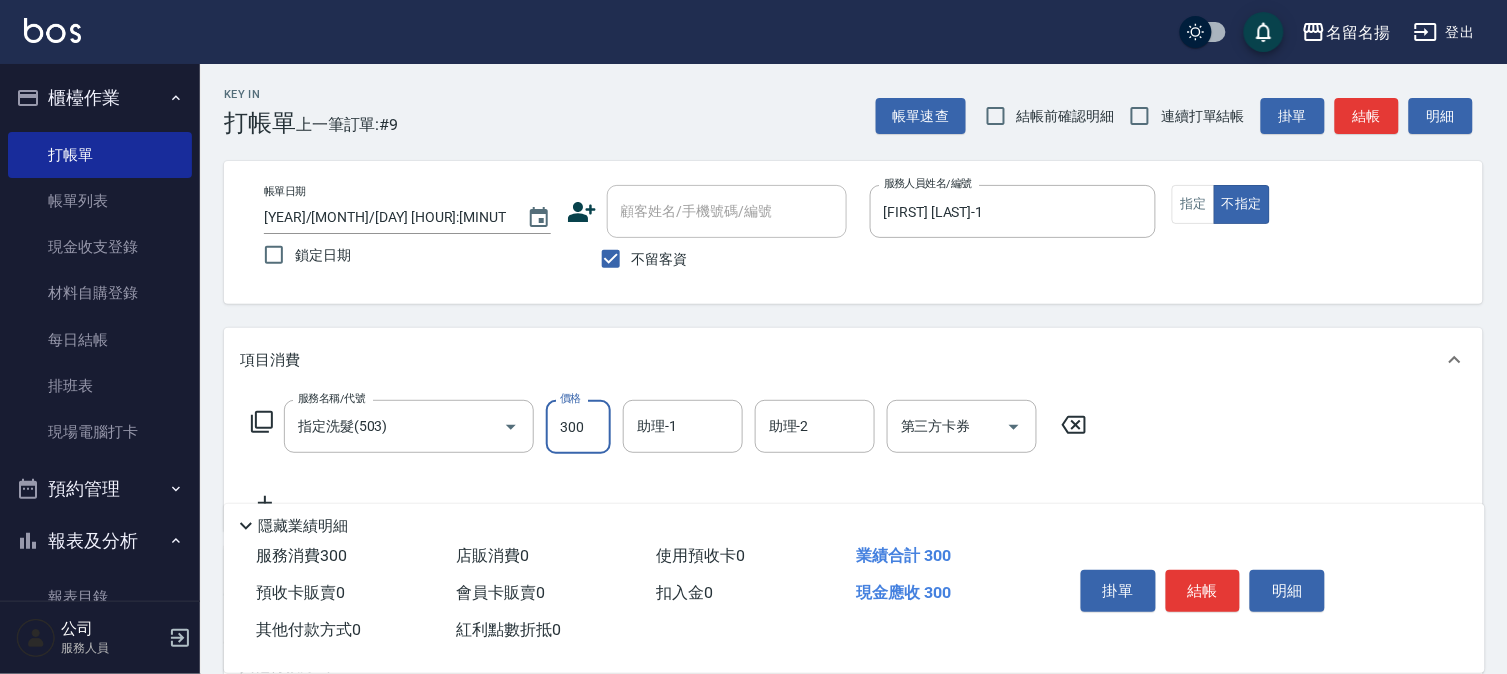 type on "300" 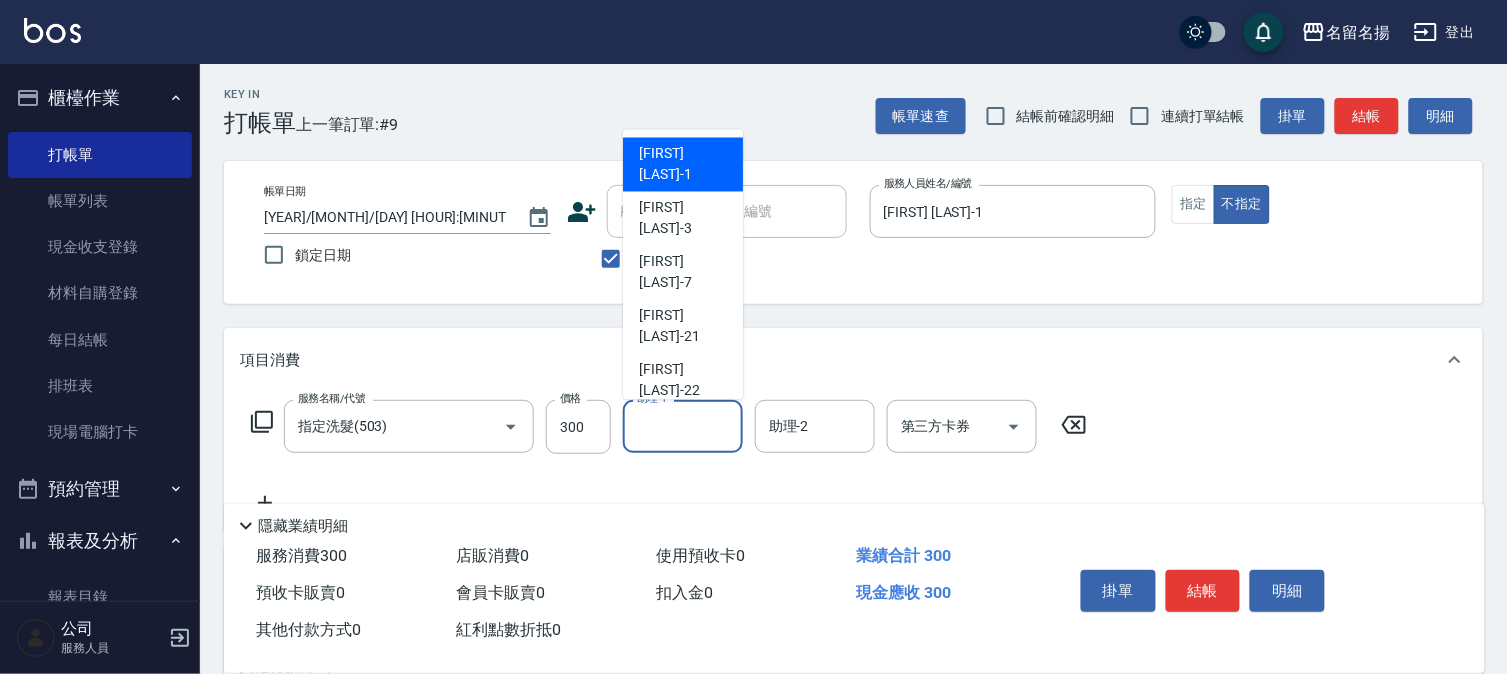 click on "助理-1" at bounding box center [683, 426] 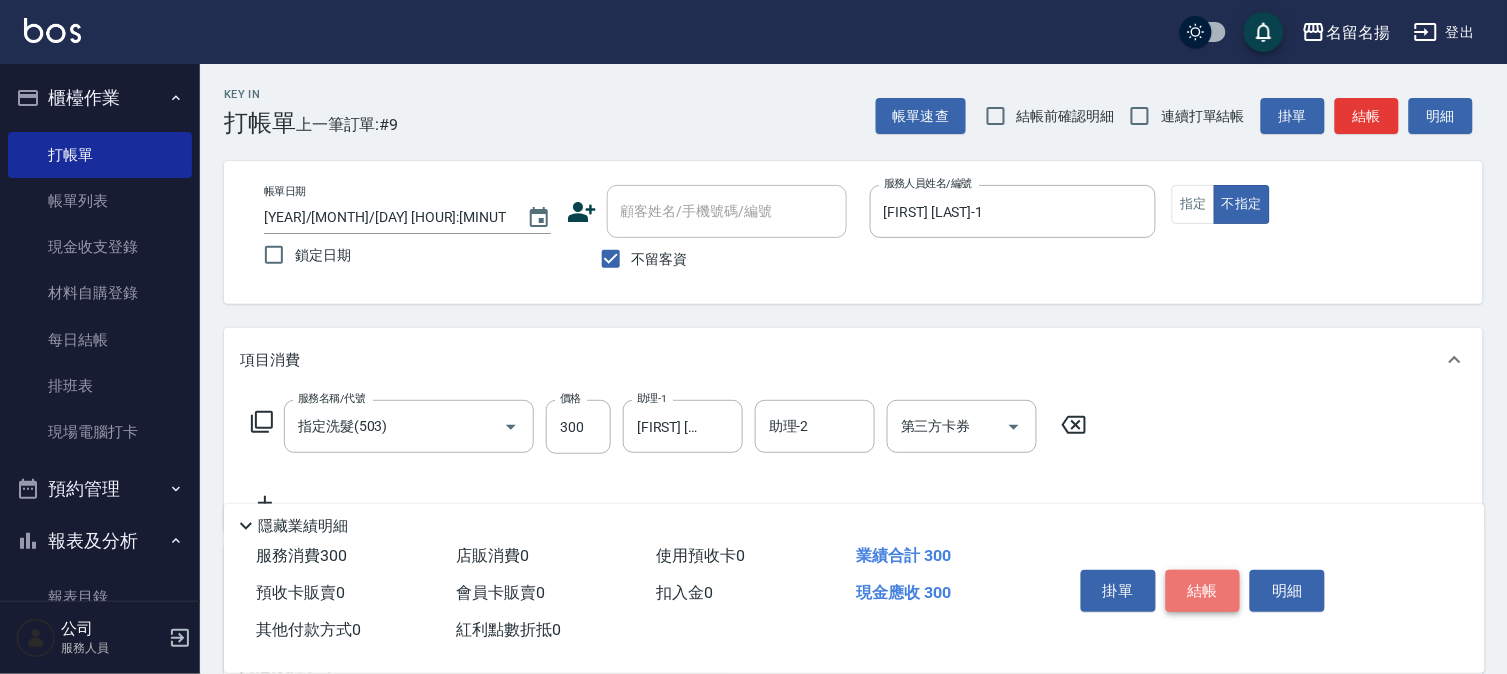 click on "結帳" at bounding box center [1203, 591] 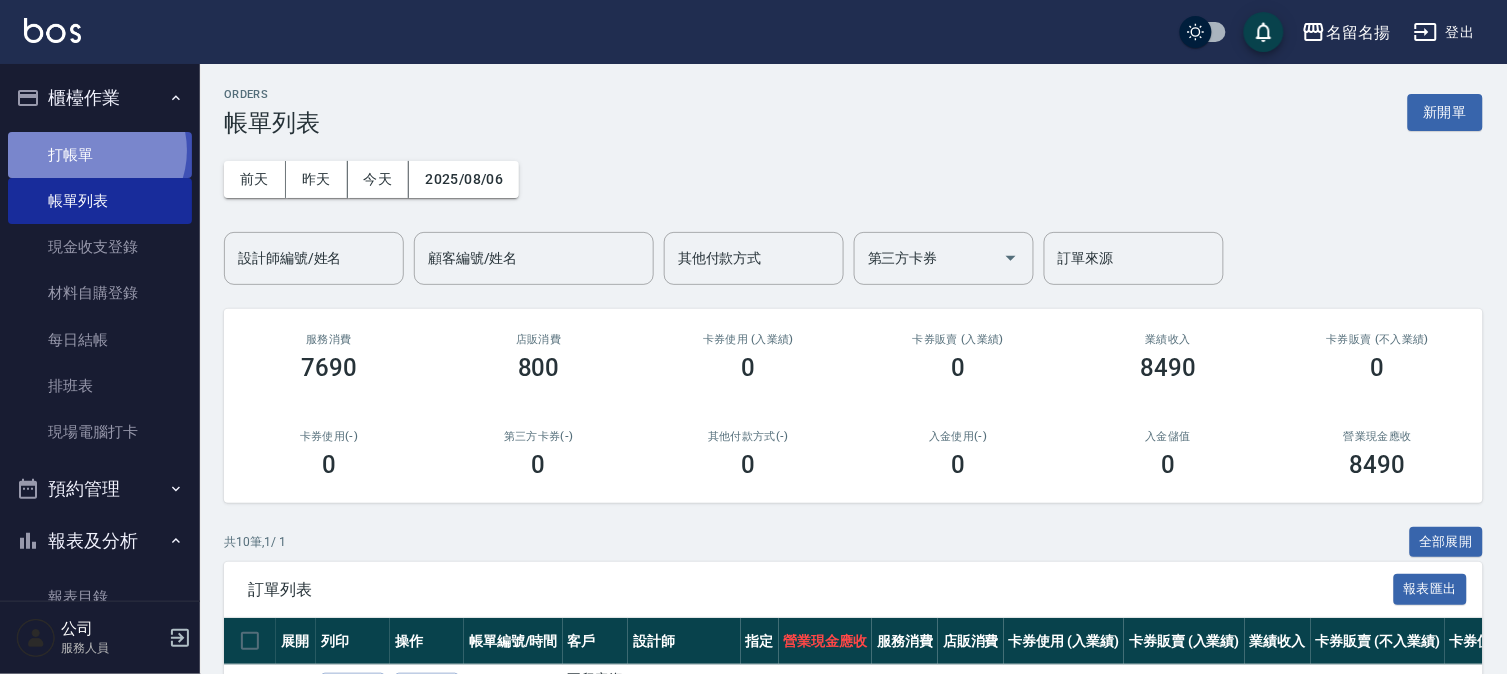 click on "打帳單" at bounding box center (100, 155) 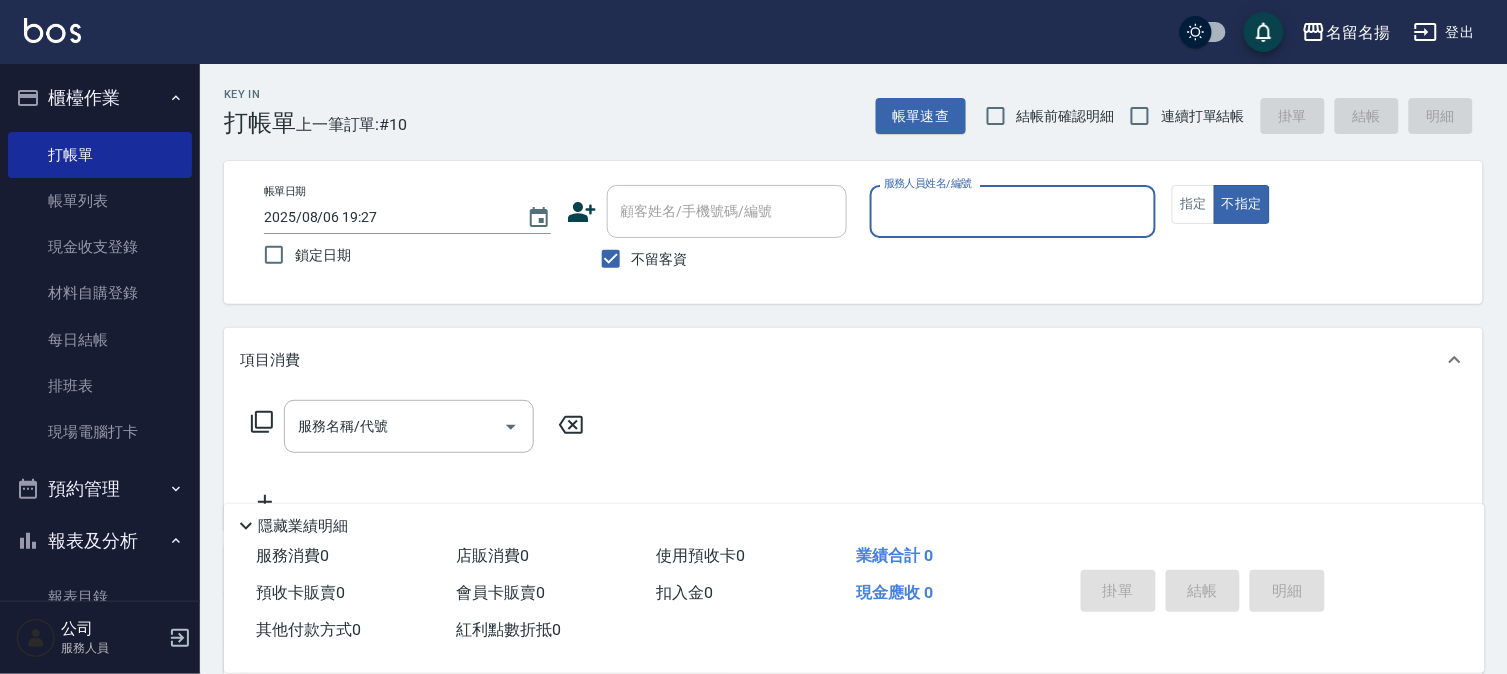 click on "服務人員姓名/編號" at bounding box center [1013, 211] 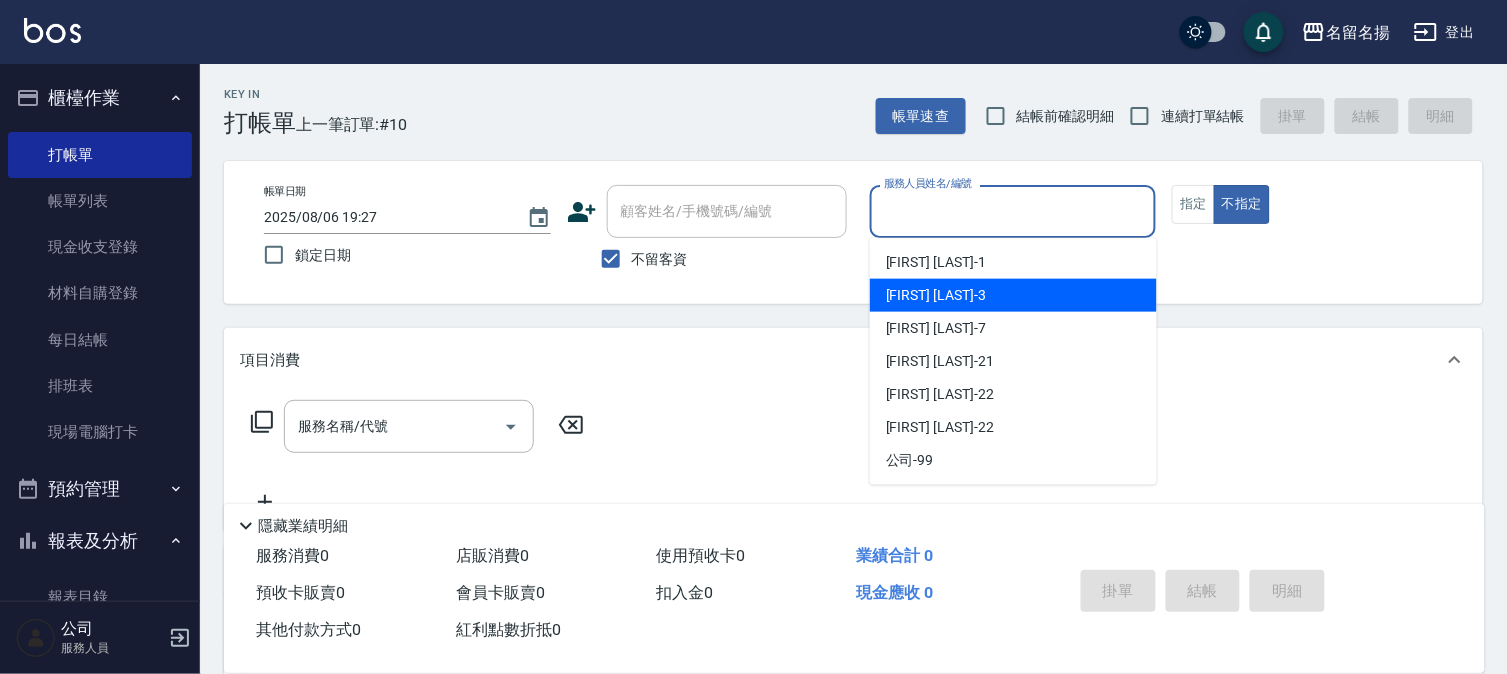 click on "[FIRST] [LAST] -3" at bounding box center (1013, 295) 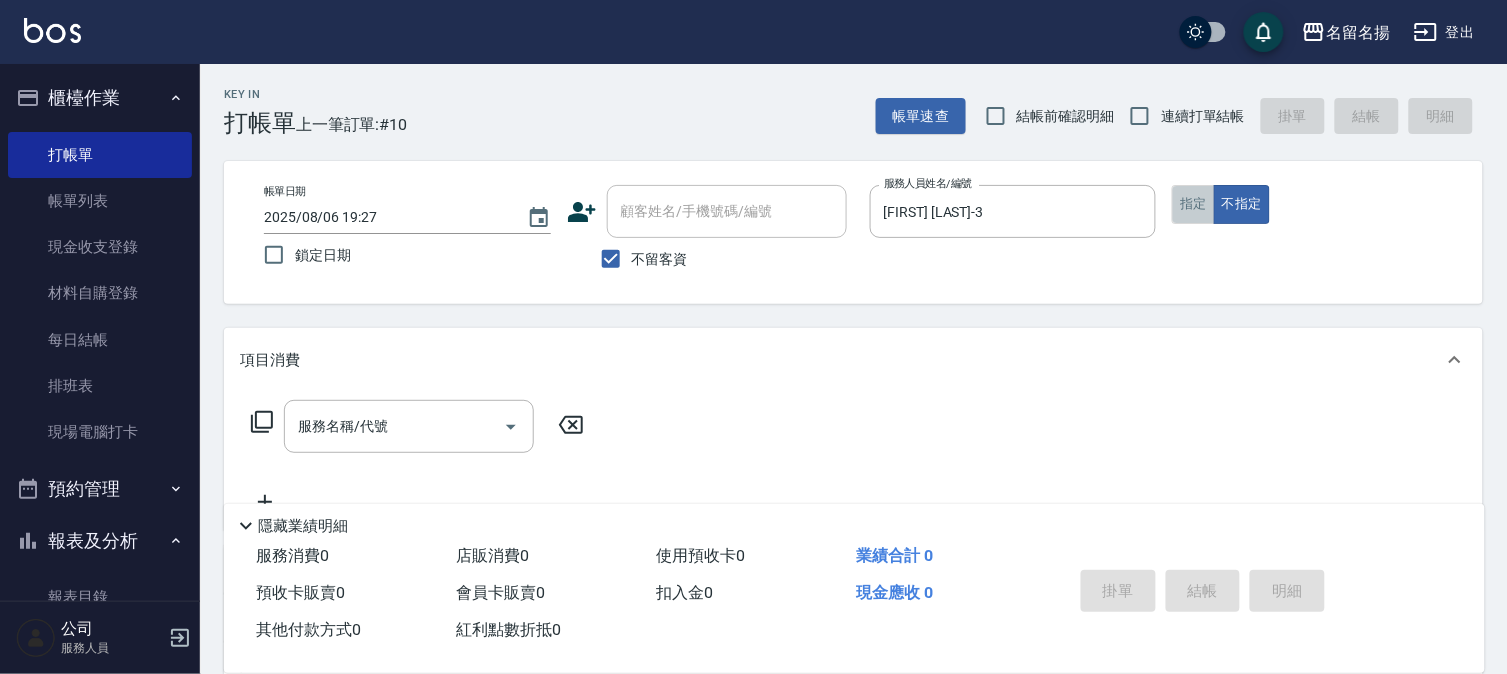 click on "指定" at bounding box center (1193, 204) 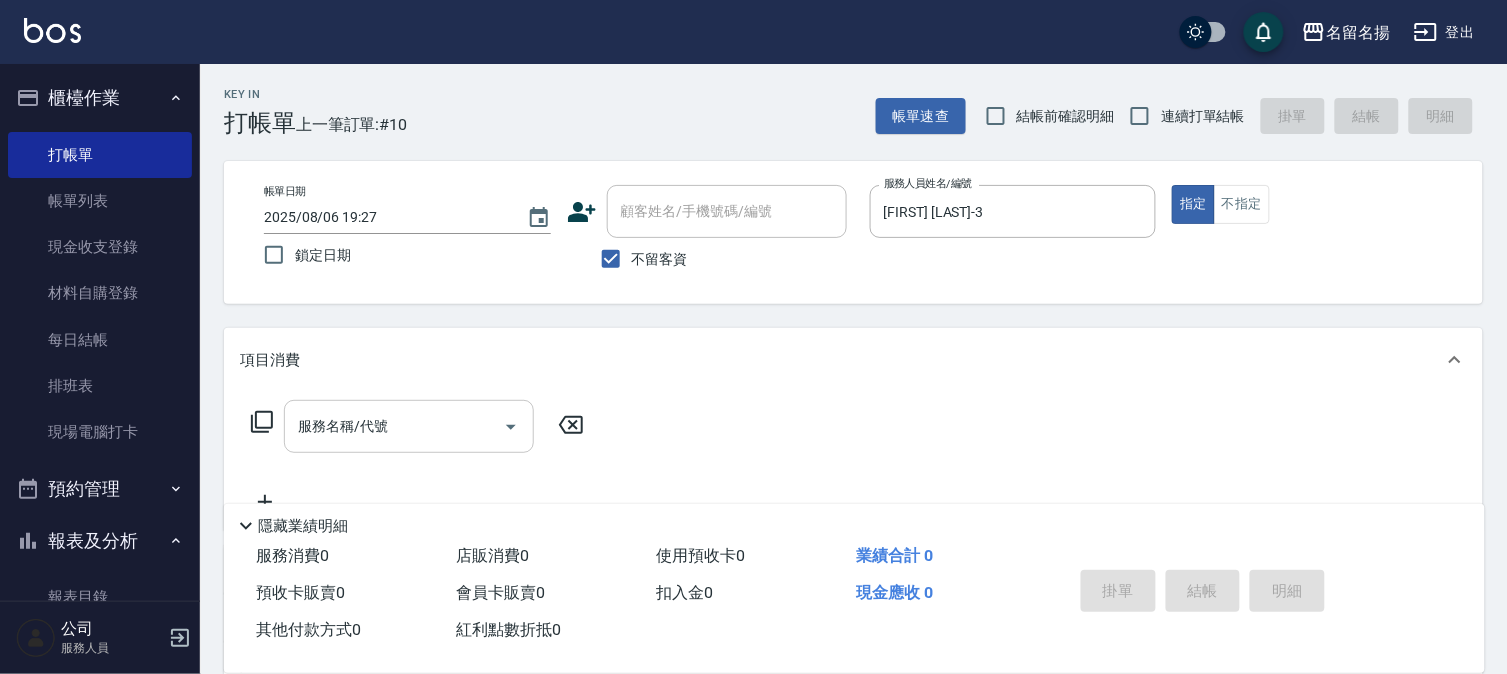 click on "服務名稱/代號" at bounding box center (394, 426) 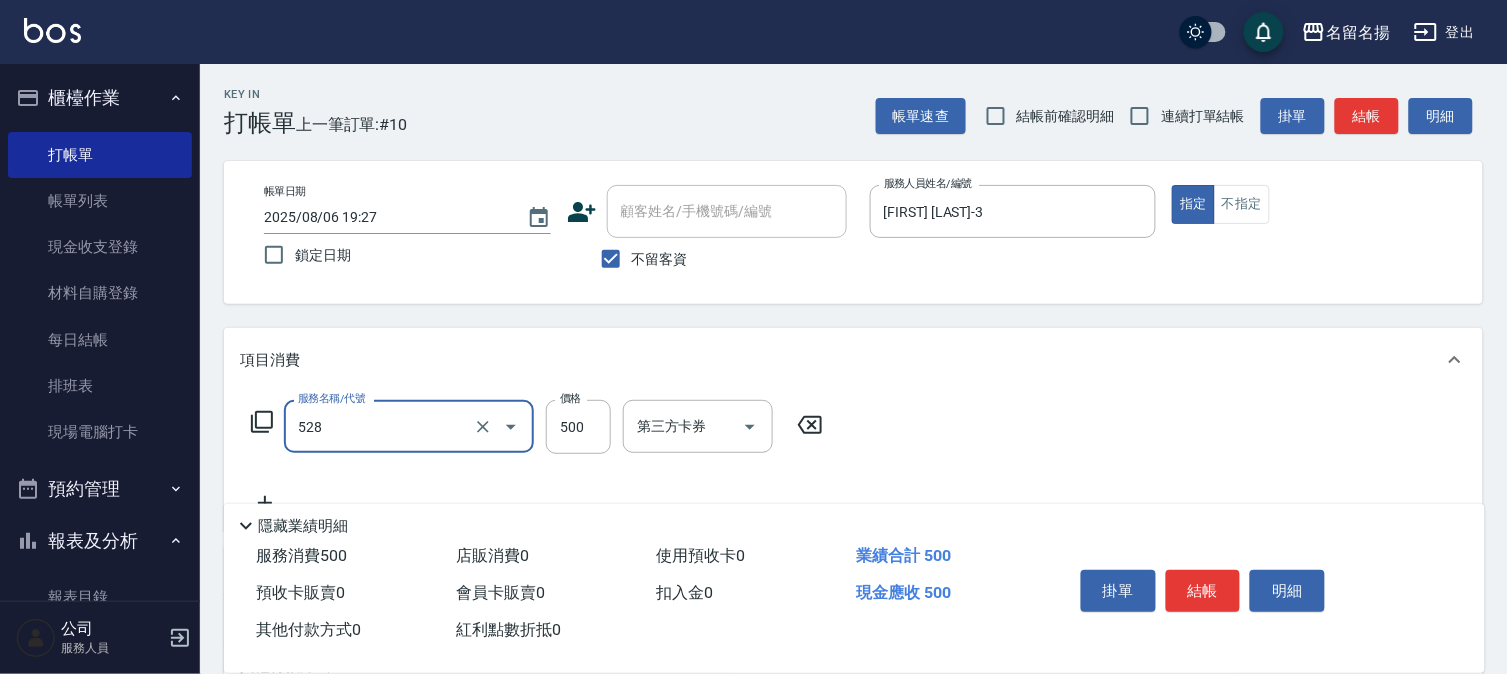 type on "頭皮養護B(528)" 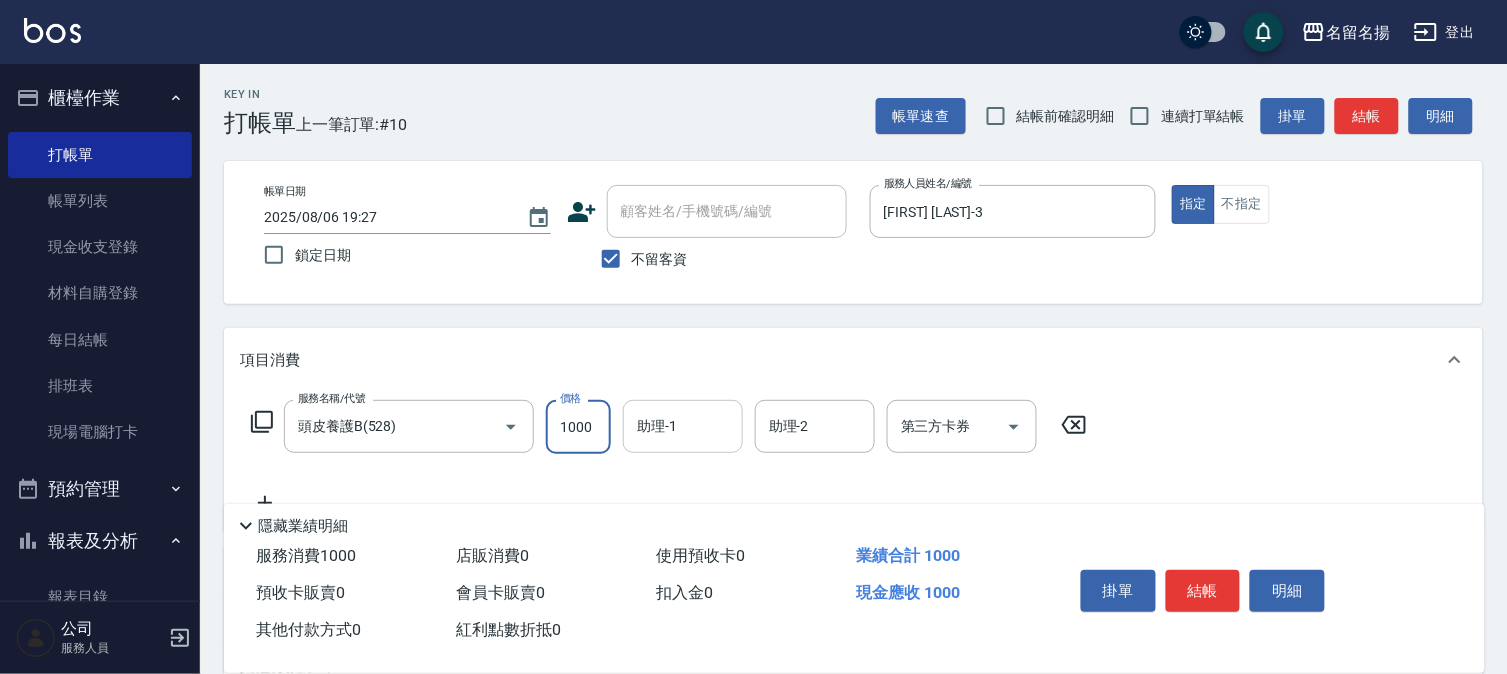 type on "1000" 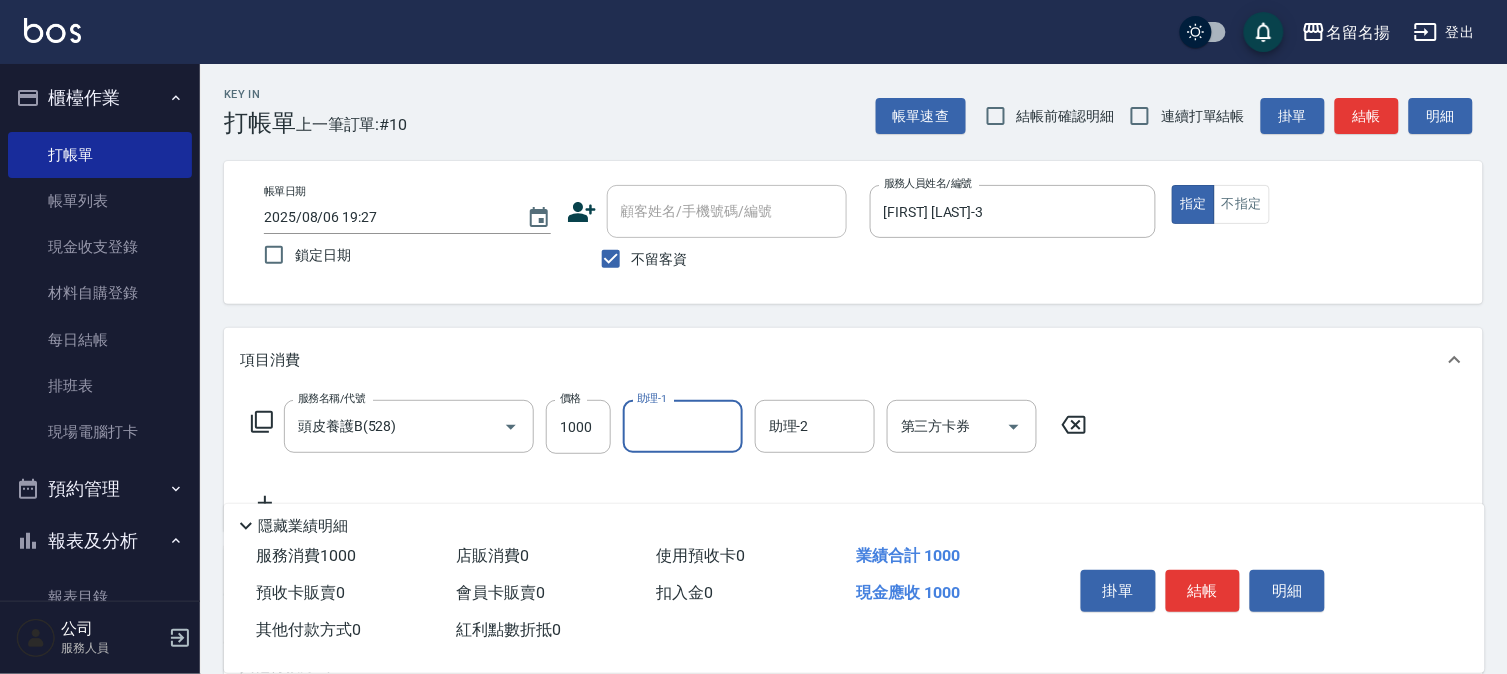 drag, startPoint x: 682, startPoint y: 434, endPoint x: 678, endPoint y: 414, distance: 20.396078 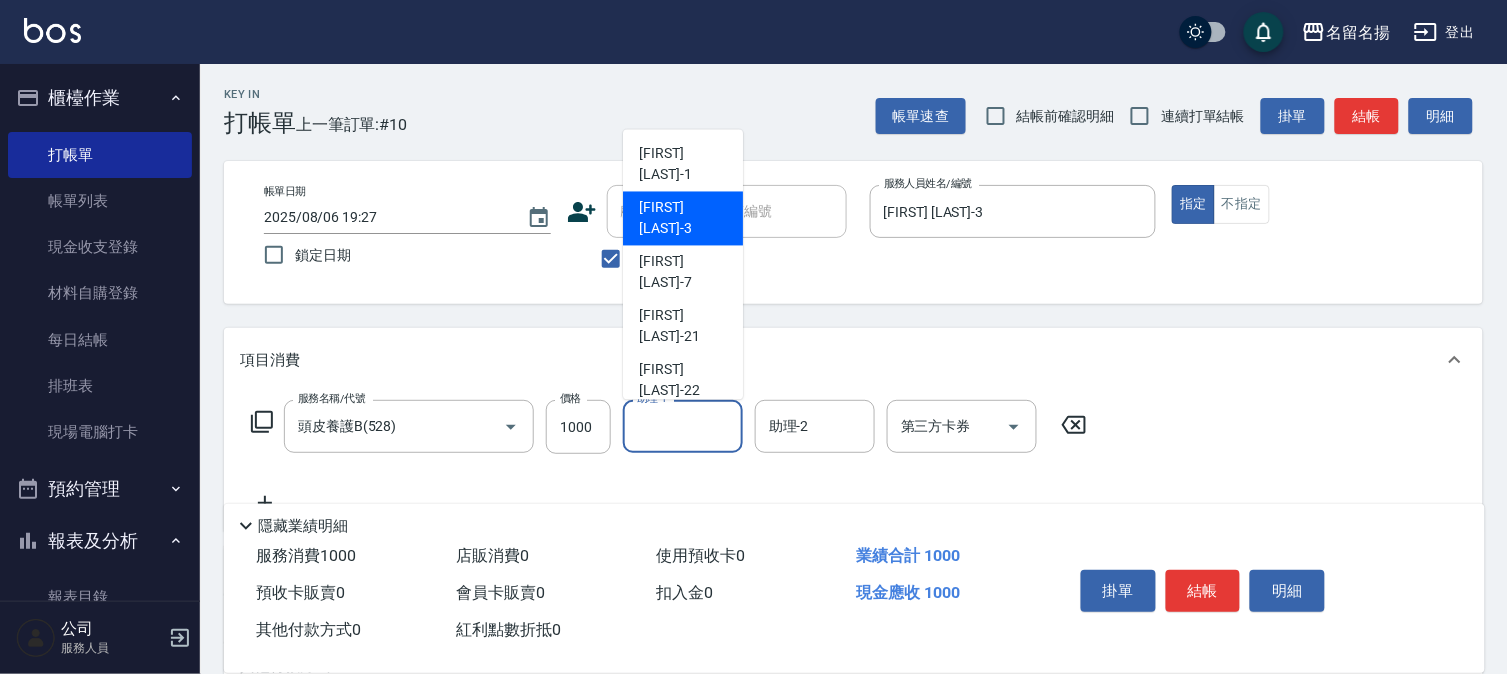 click on "[FIRST] [LAST] -3" at bounding box center (683, 219) 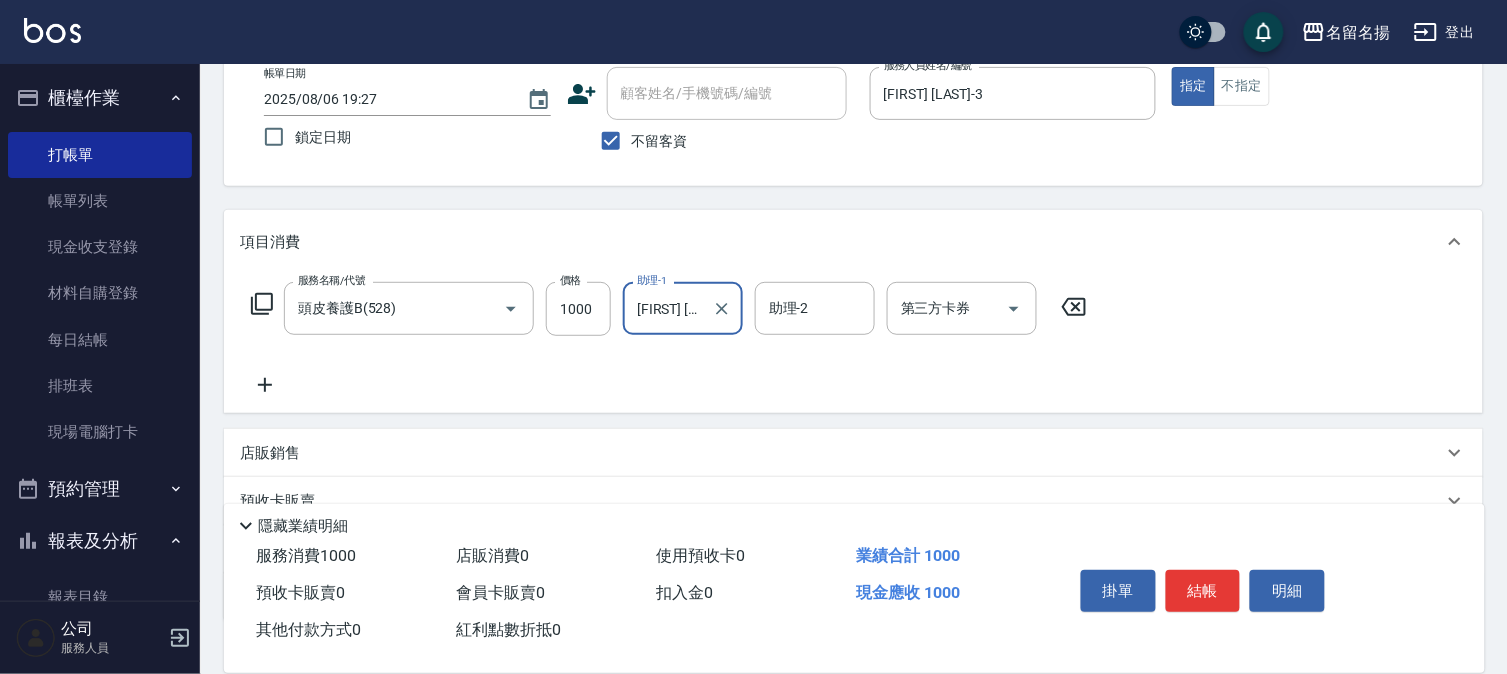 scroll, scrollTop: 254, scrollLeft: 0, axis: vertical 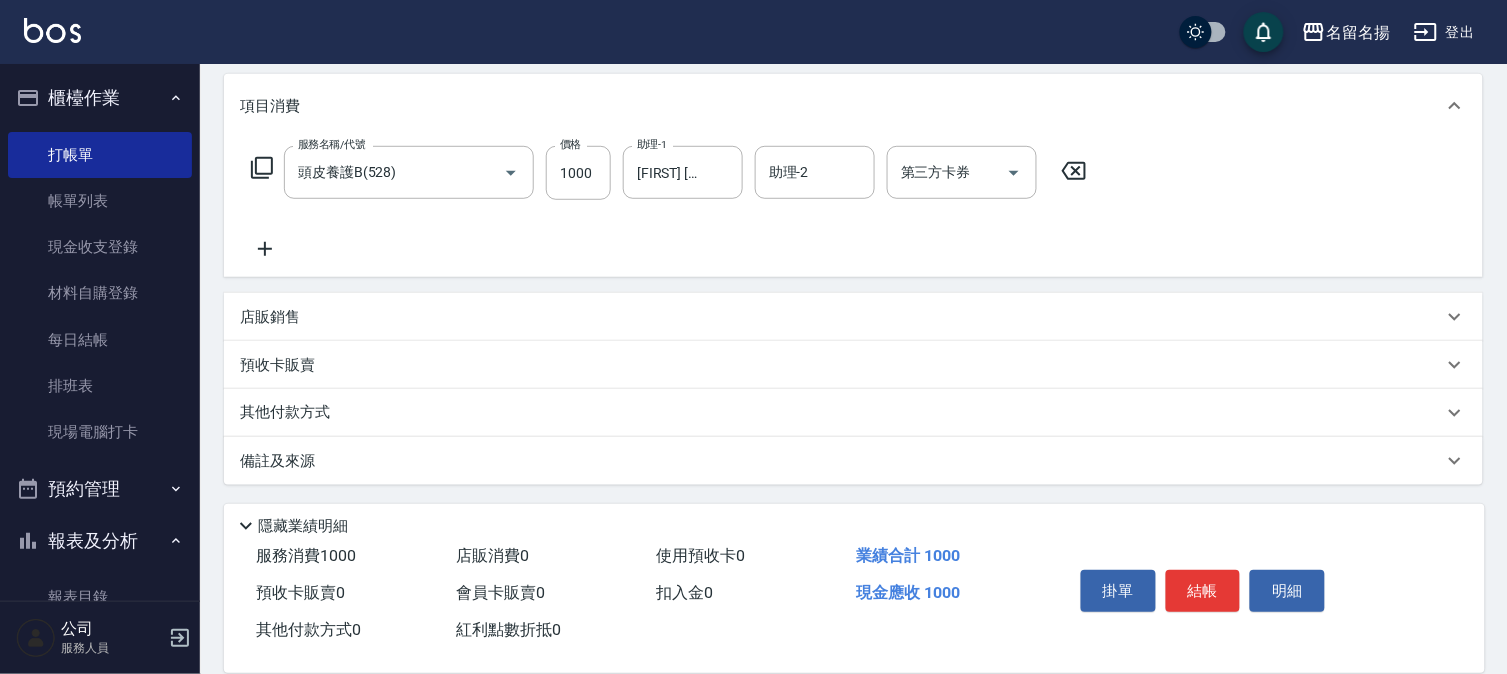 click 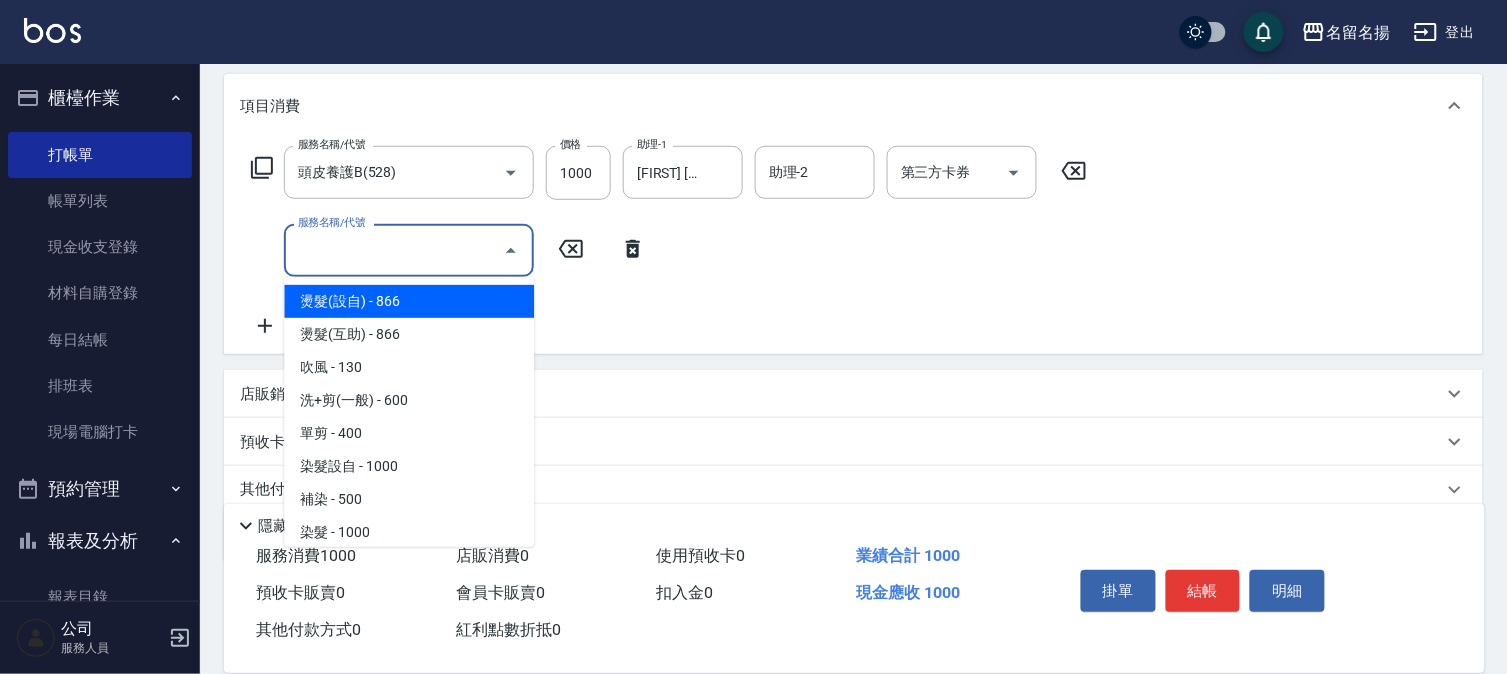 click on "服務名稱/代號" at bounding box center (394, 250) 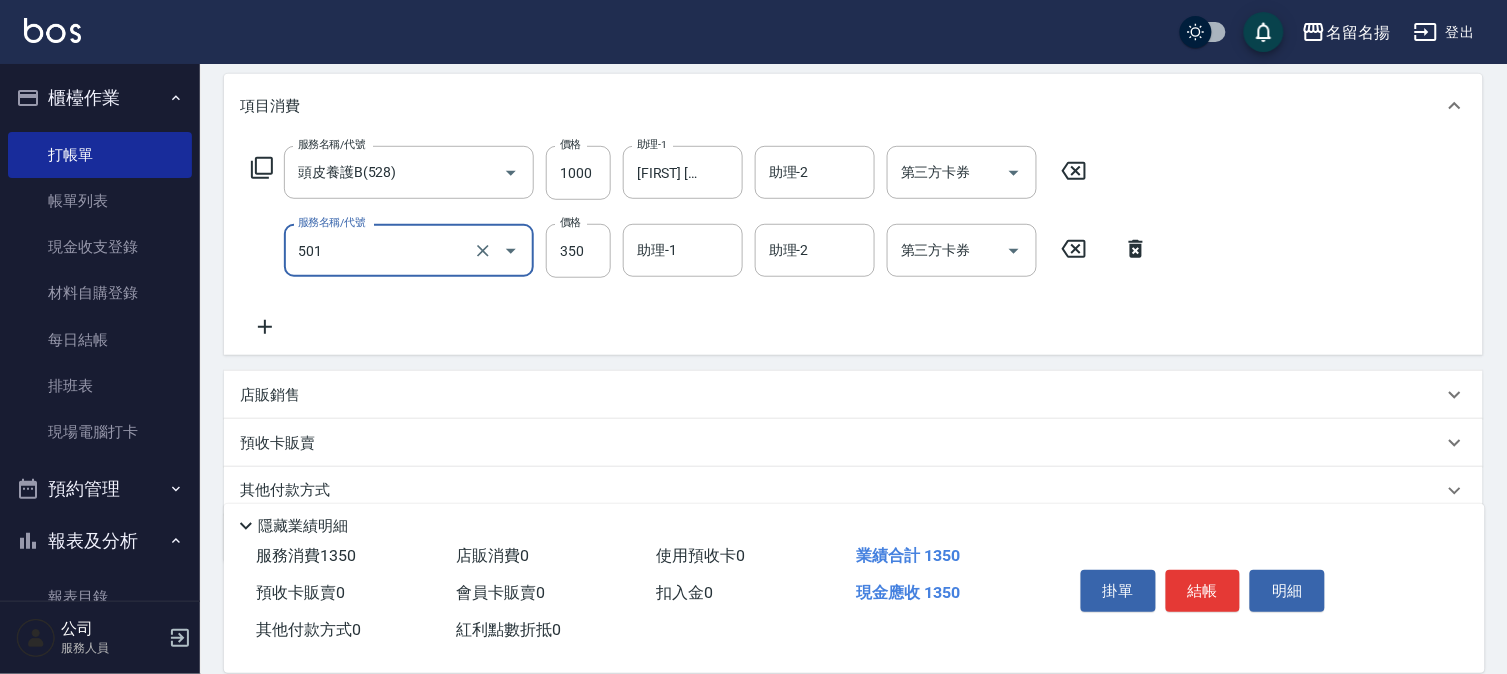 type on "P.S洗髮(501)" 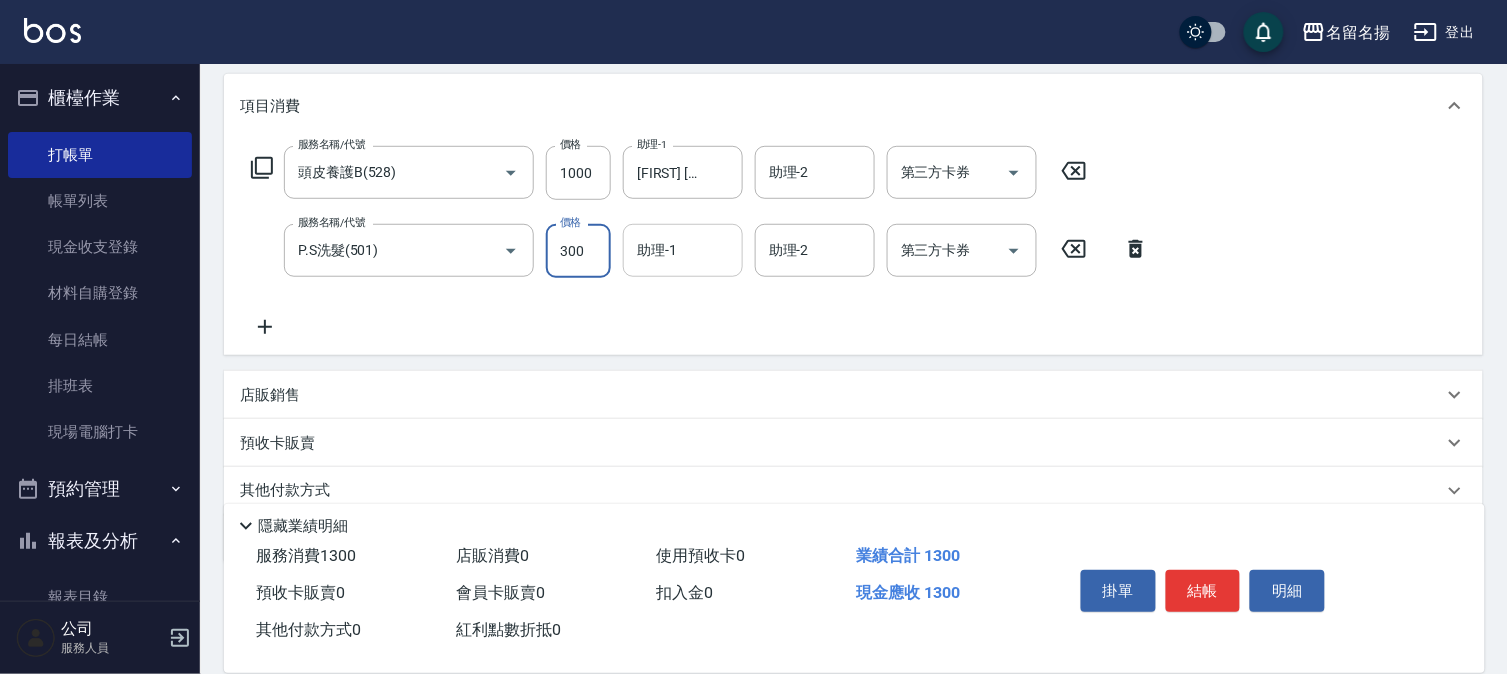 type on "300" 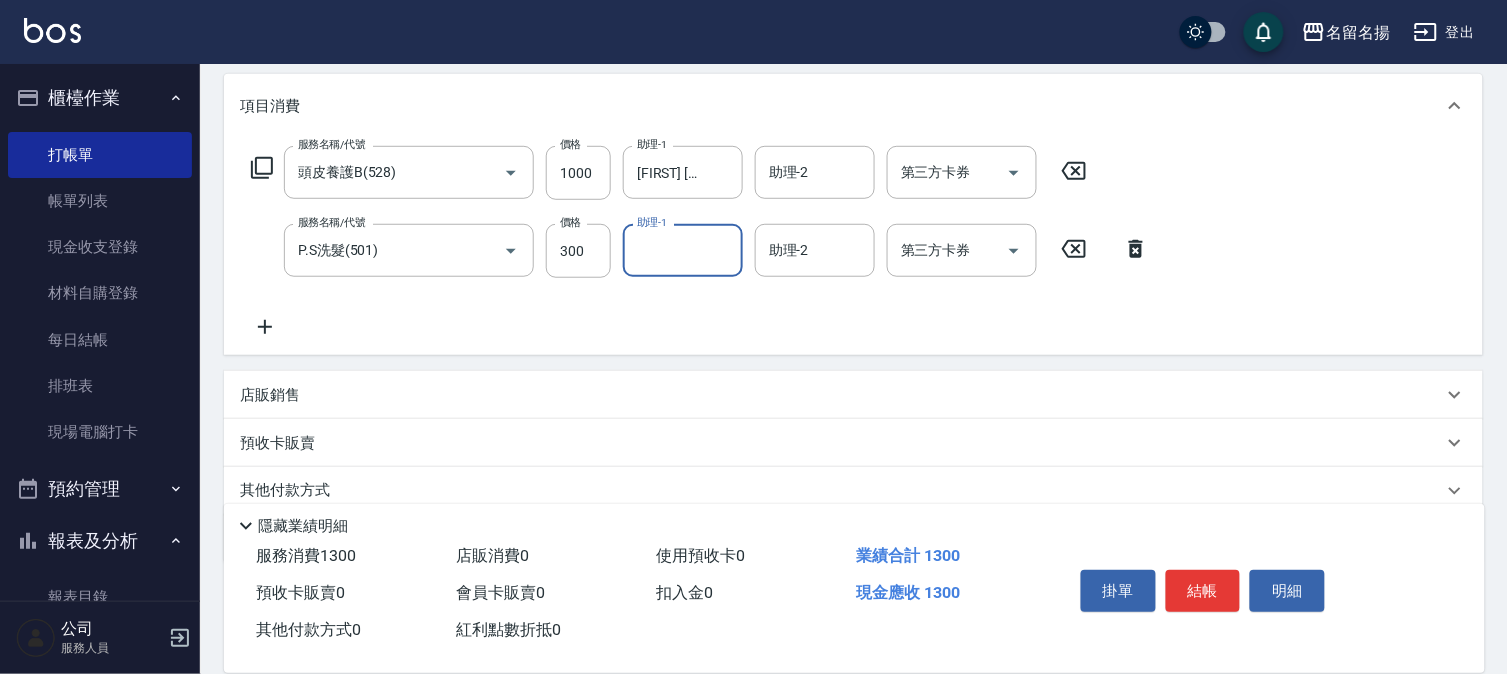 click on "助理-1" at bounding box center [683, 250] 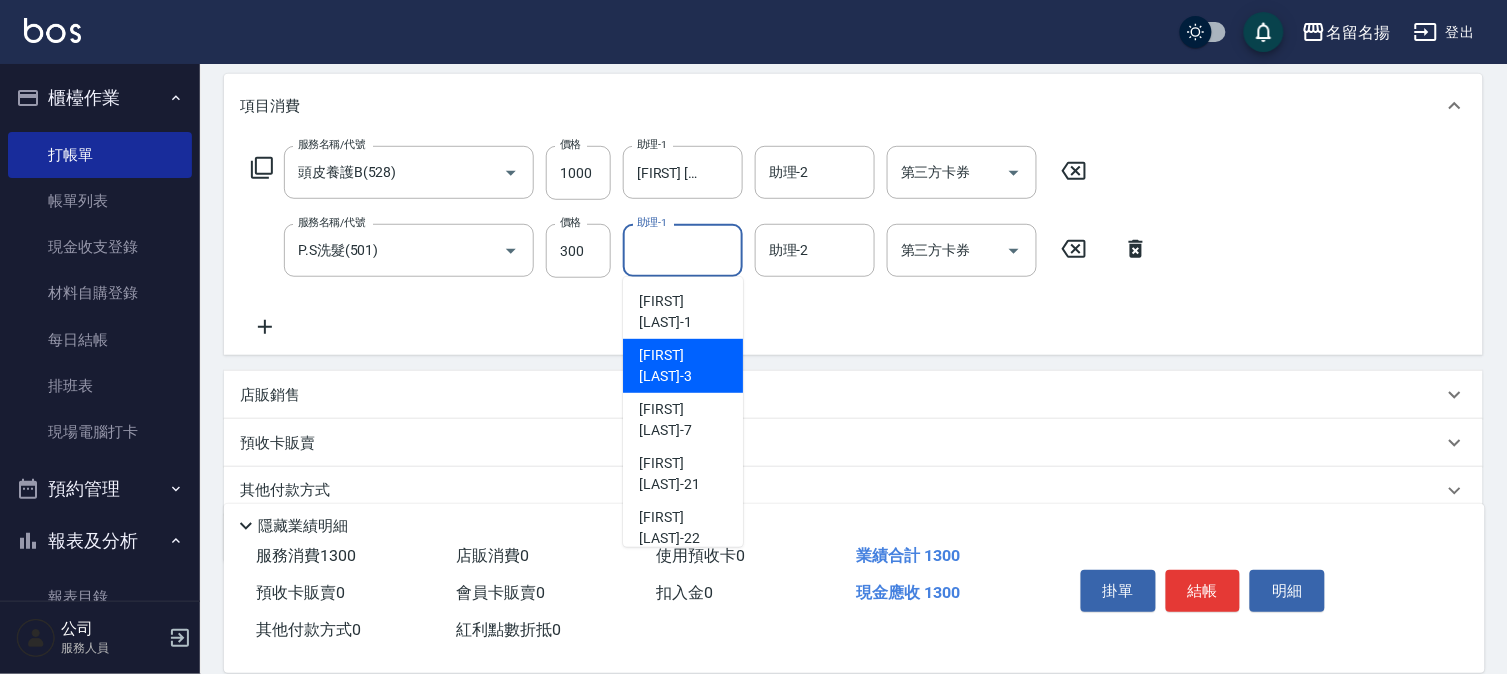 drag, startPoint x: 678, startPoint y: 328, endPoint x: 457, endPoint y: 326, distance: 221.00905 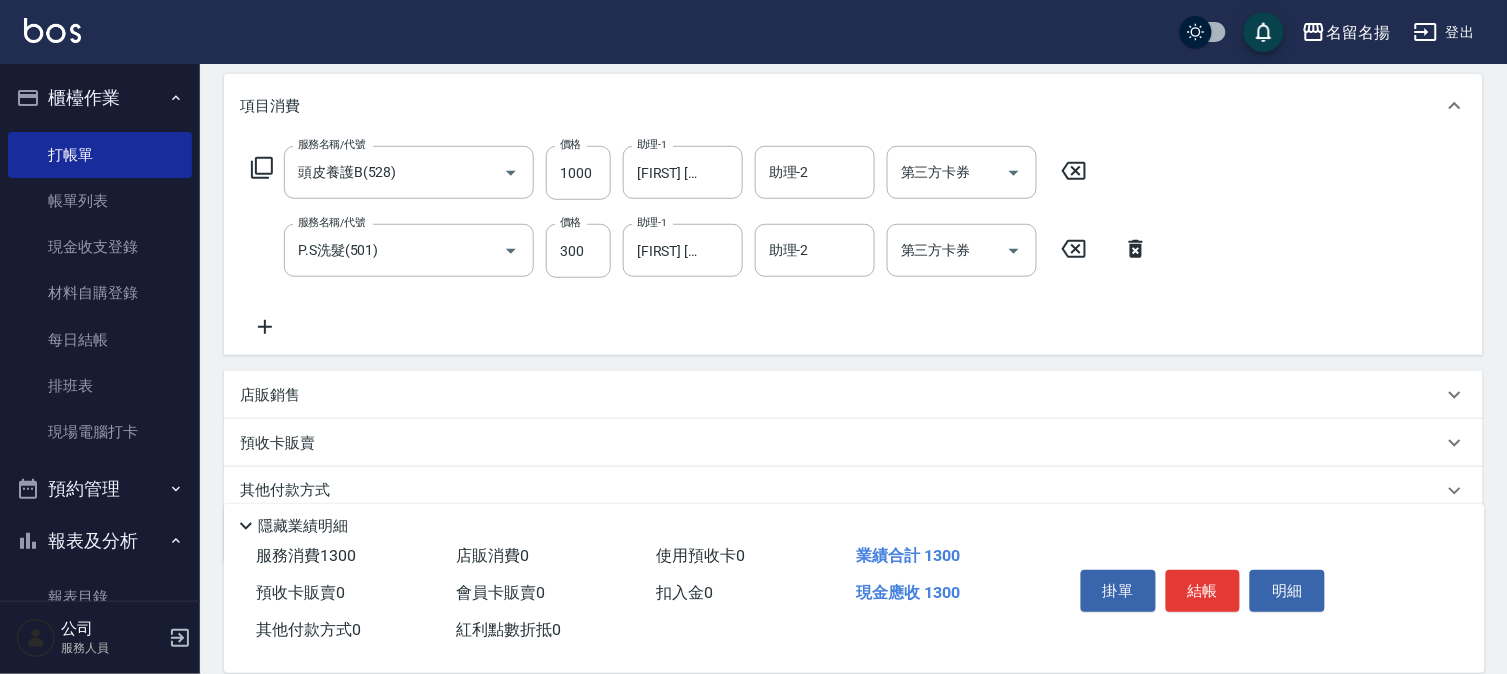 click 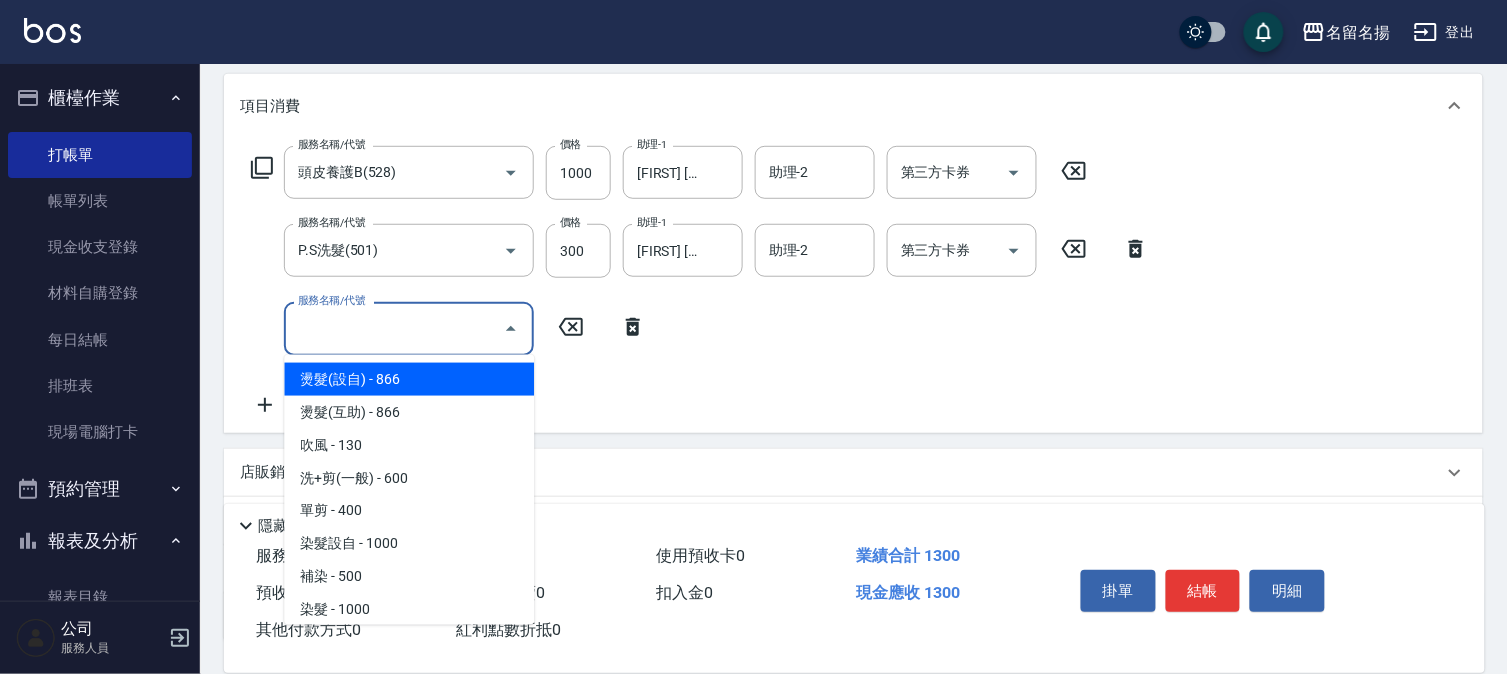 click on "服務名稱/代號" at bounding box center (394, 328) 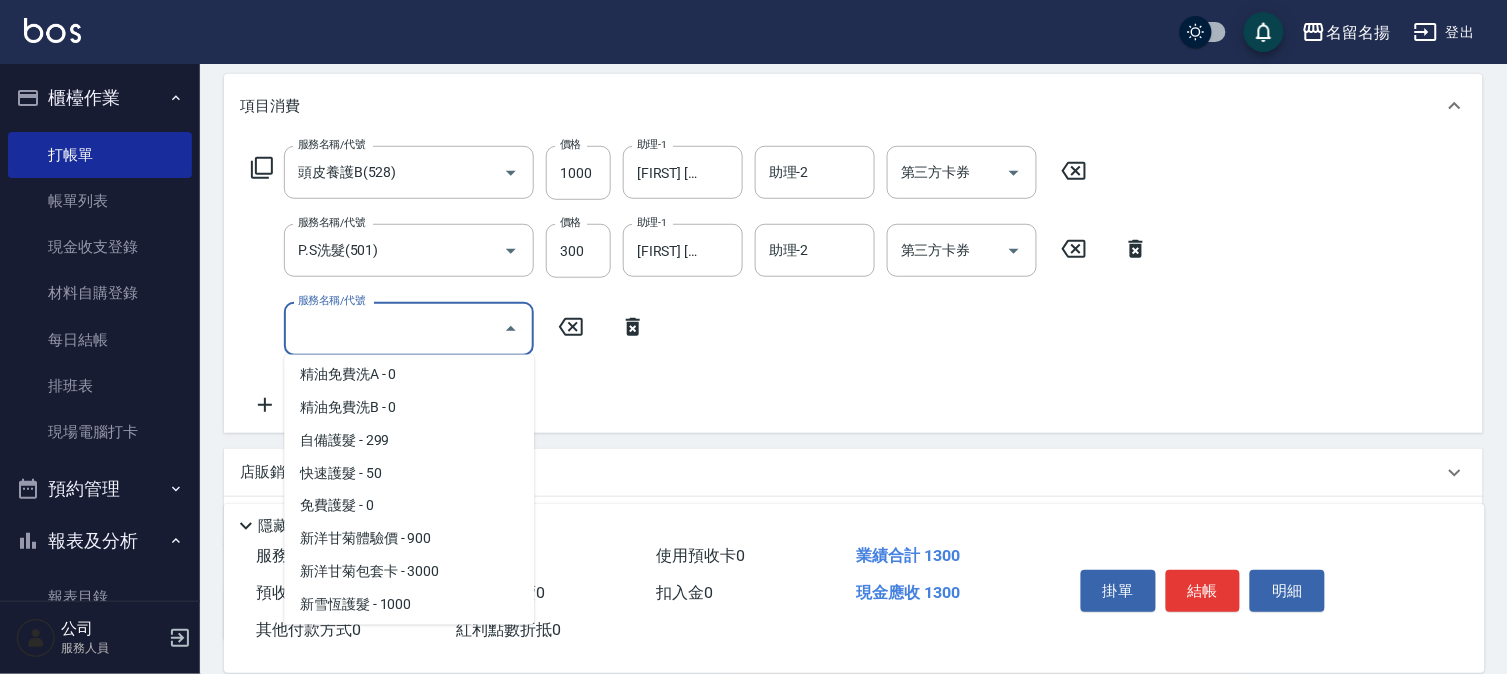 scroll, scrollTop: 777, scrollLeft: 0, axis: vertical 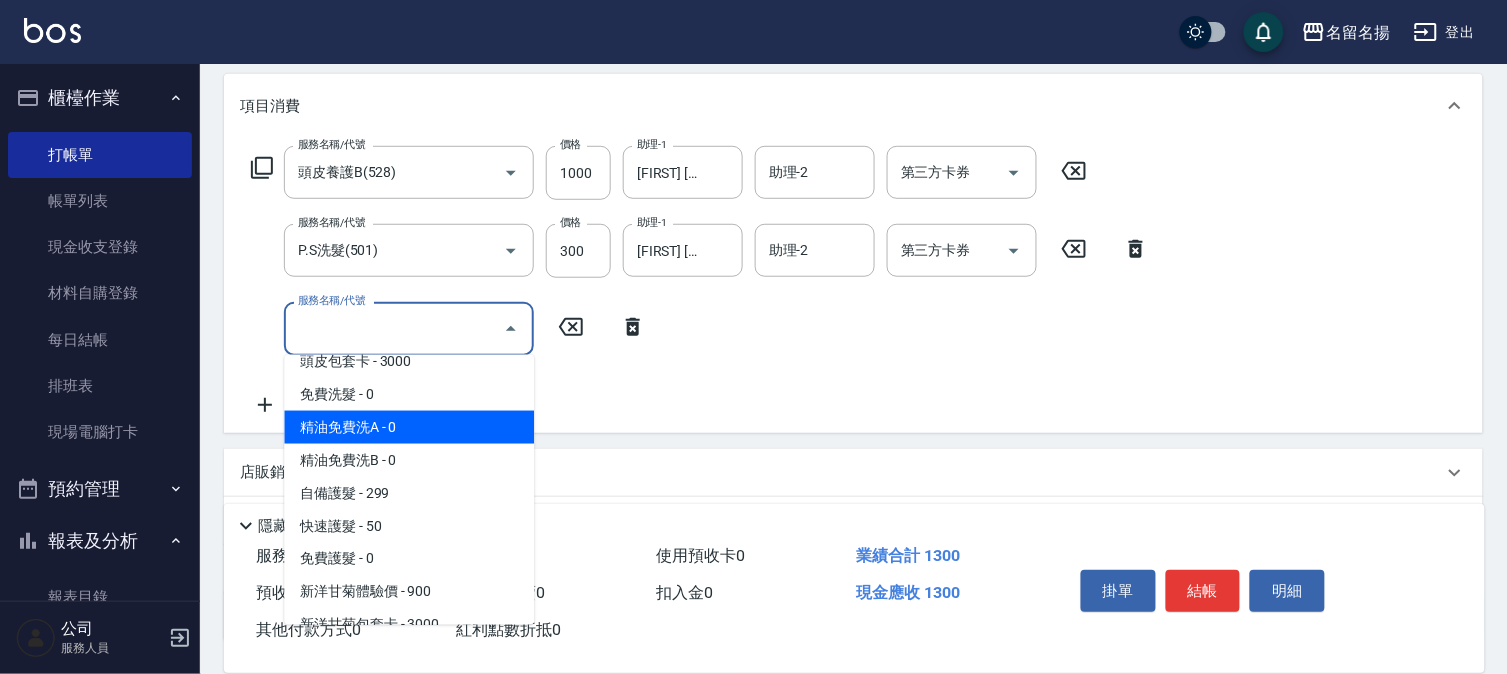 click on "精油免費洗A - 0" at bounding box center (409, 427) 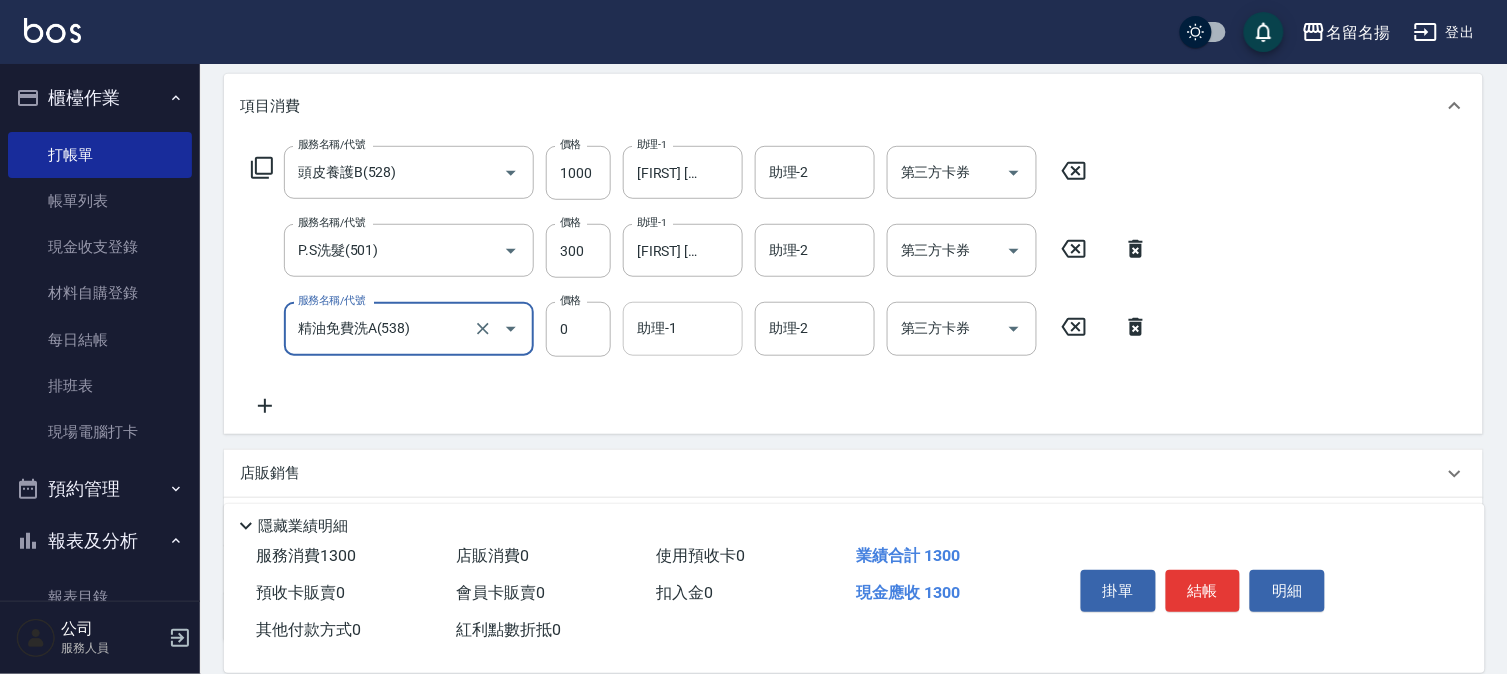 click on "助理-1" at bounding box center [683, 328] 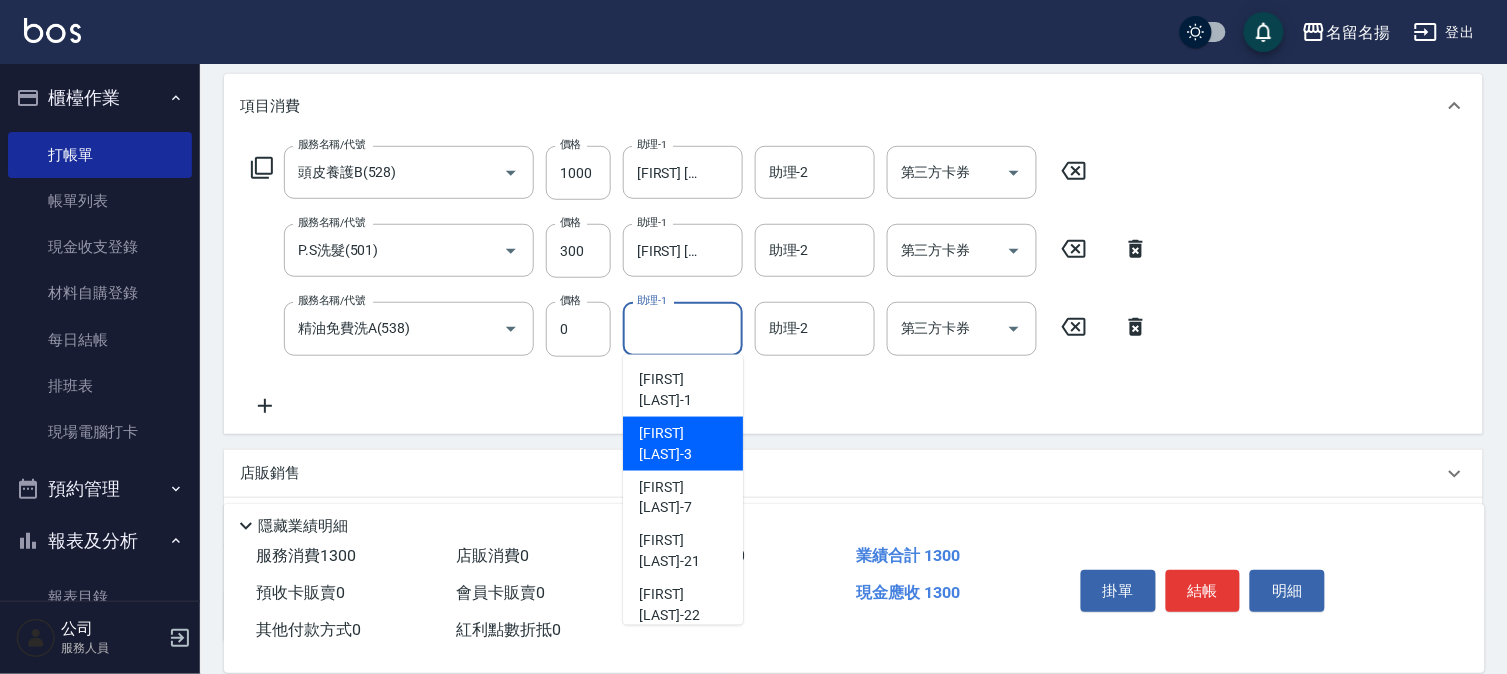 click on "[FIRST] [LAST] -3" at bounding box center [683, 444] 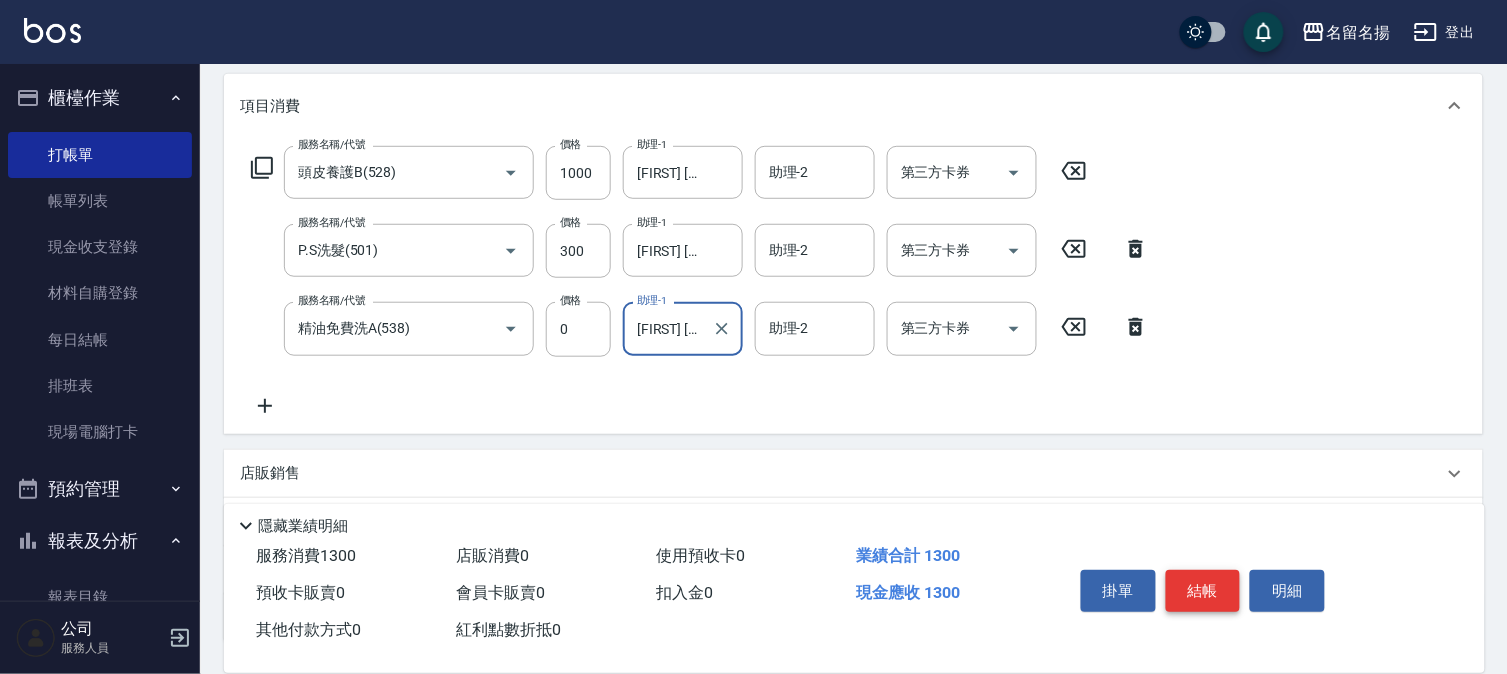 click on "結帳" at bounding box center (1203, 591) 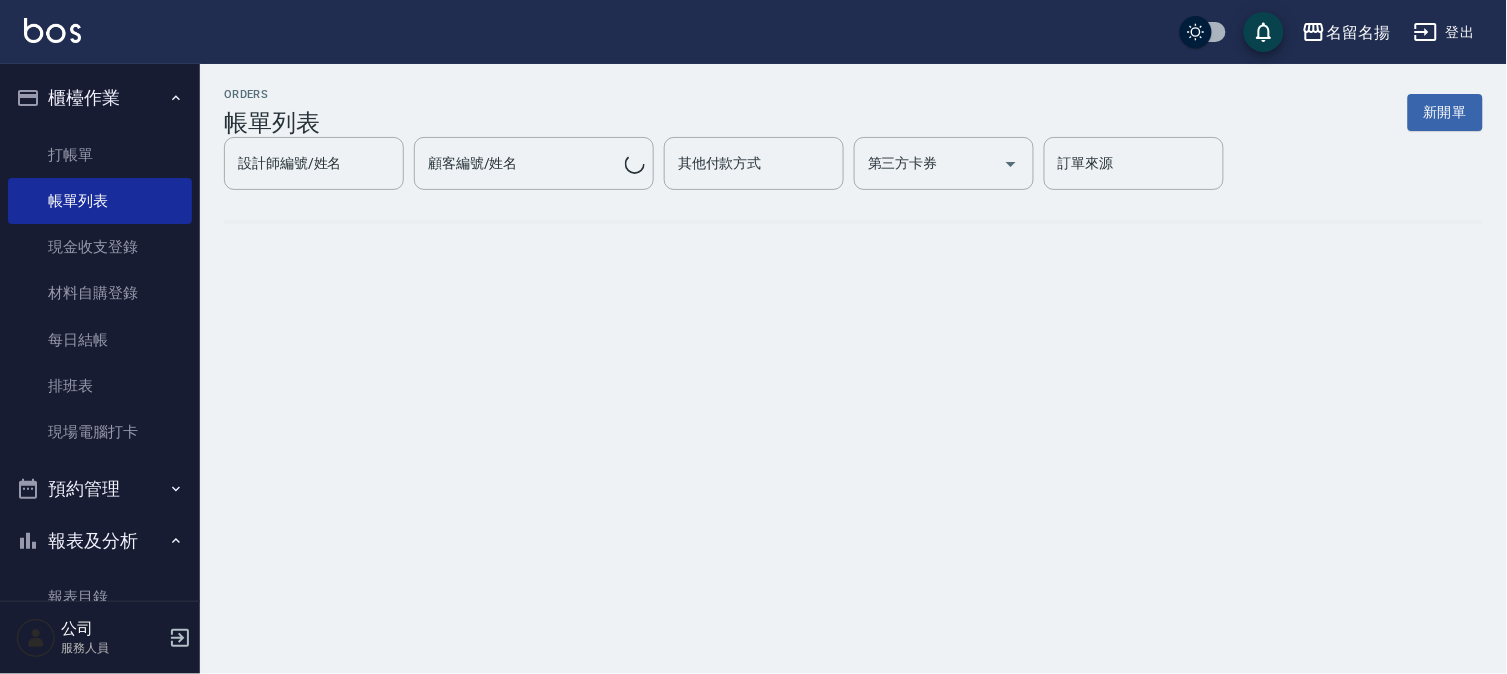 scroll, scrollTop: 0, scrollLeft: 0, axis: both 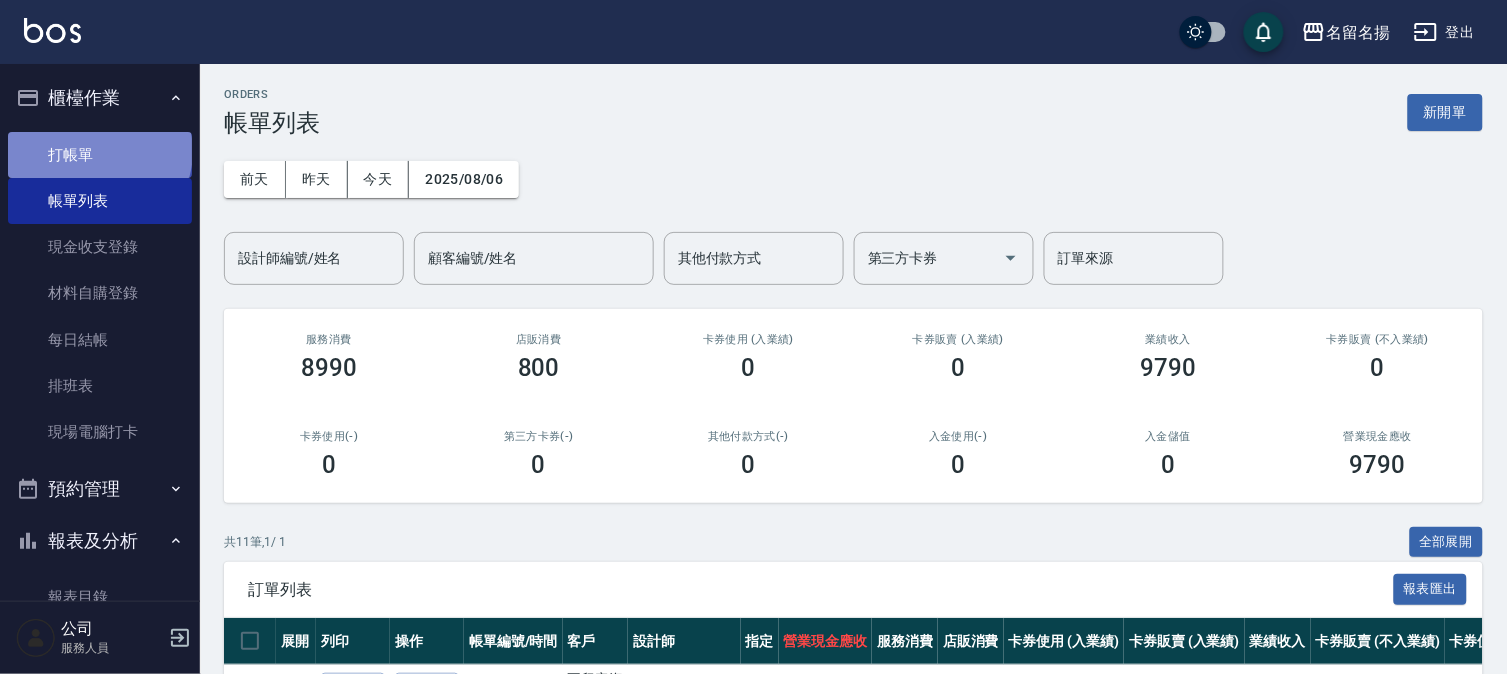 click on "打帳單" at bounding box center [100, 155] 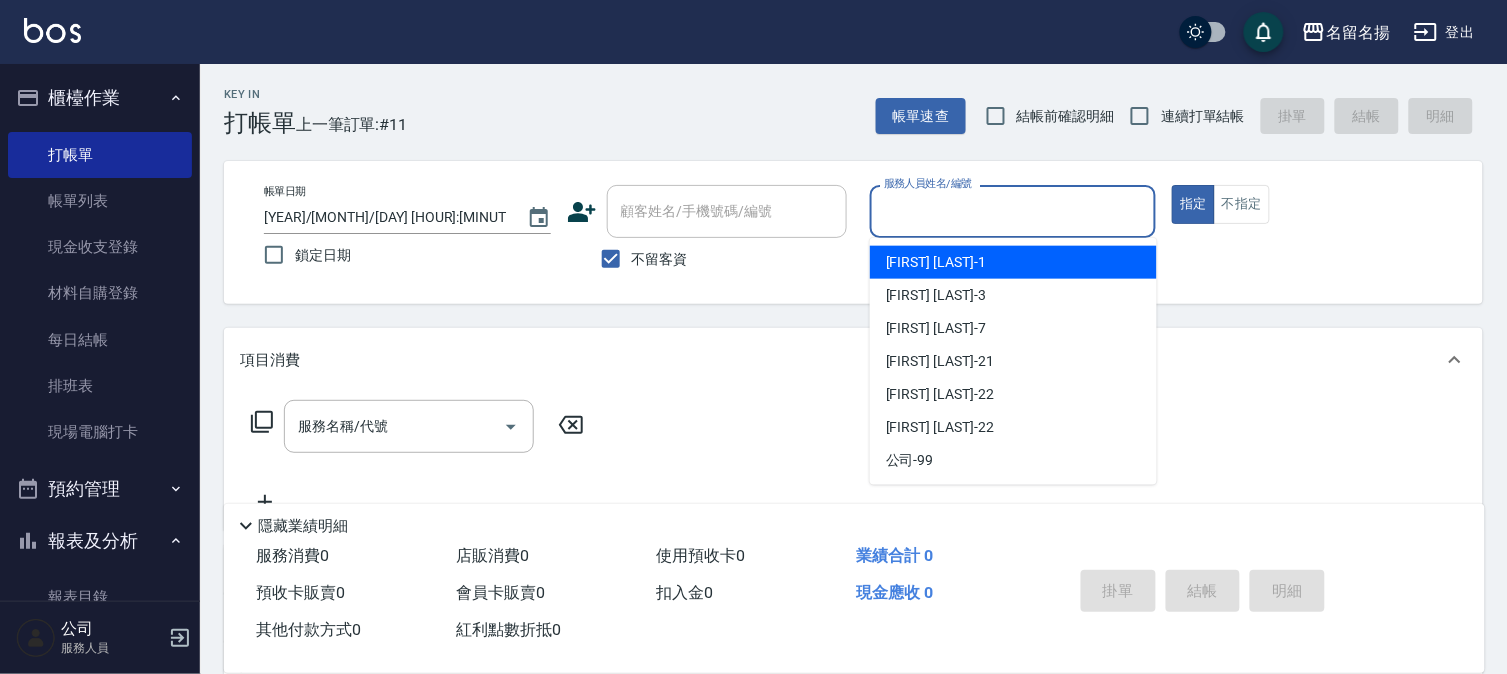 click on "服務人員姓名/編號" at bounding box center [1013, 211] 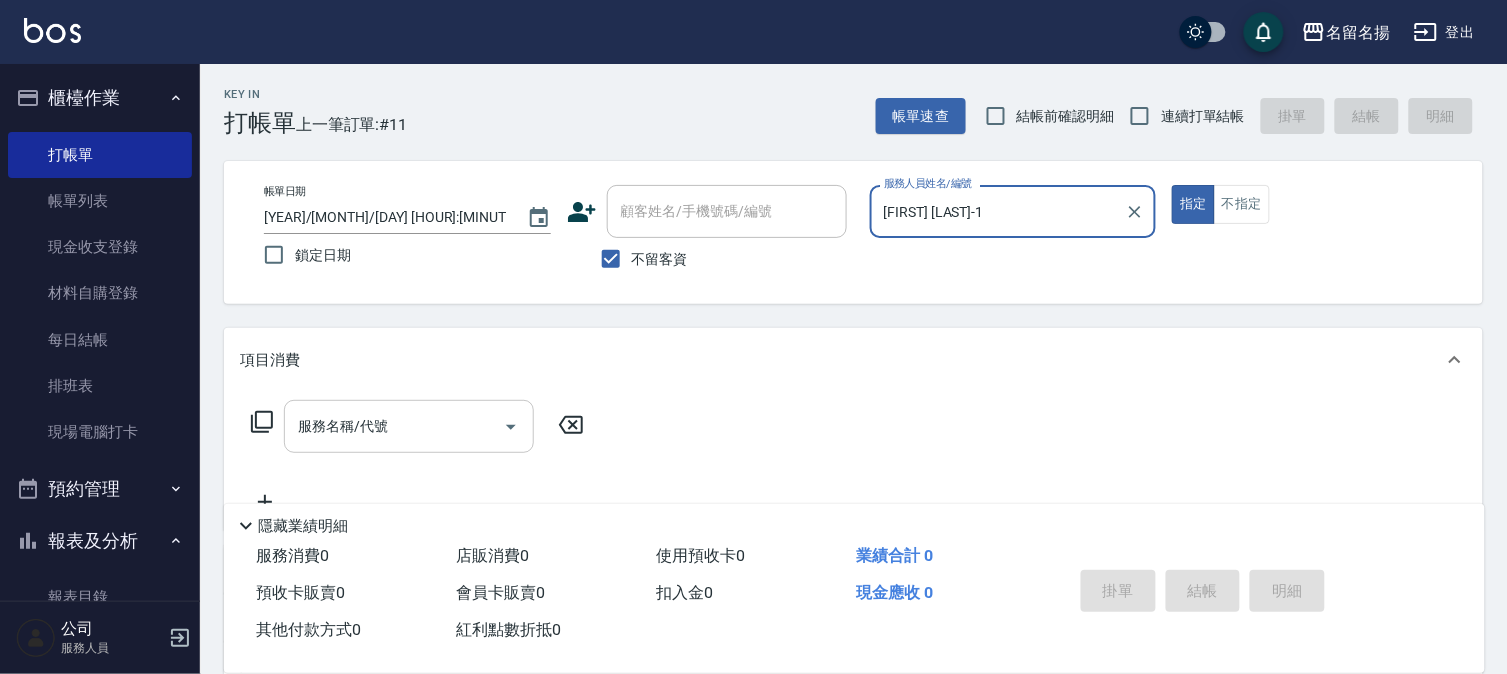 click on "服務名稱/代號" at bounding box center [409, 426] 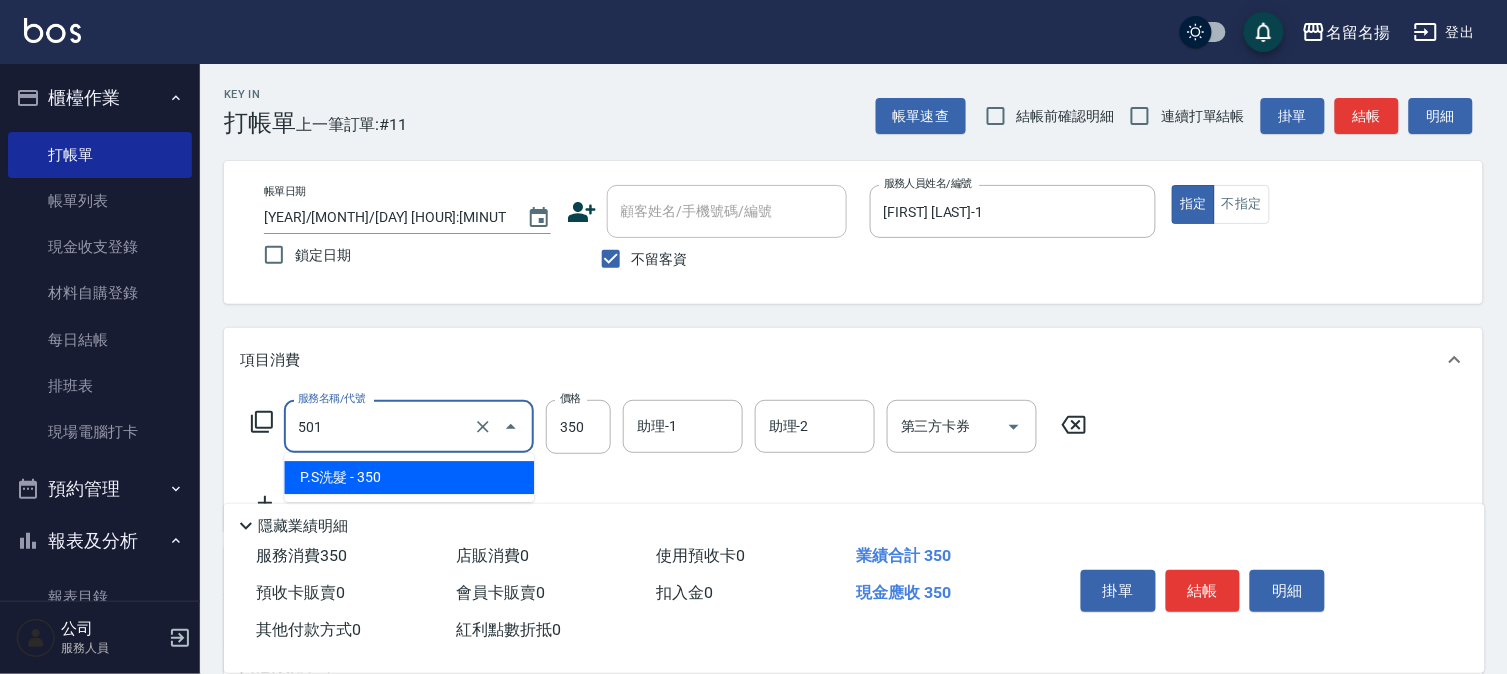 drag, startPoint x: 356, startPoint y: 433, endPoint x: 243, endPoint y: 422, distance: 113.534134 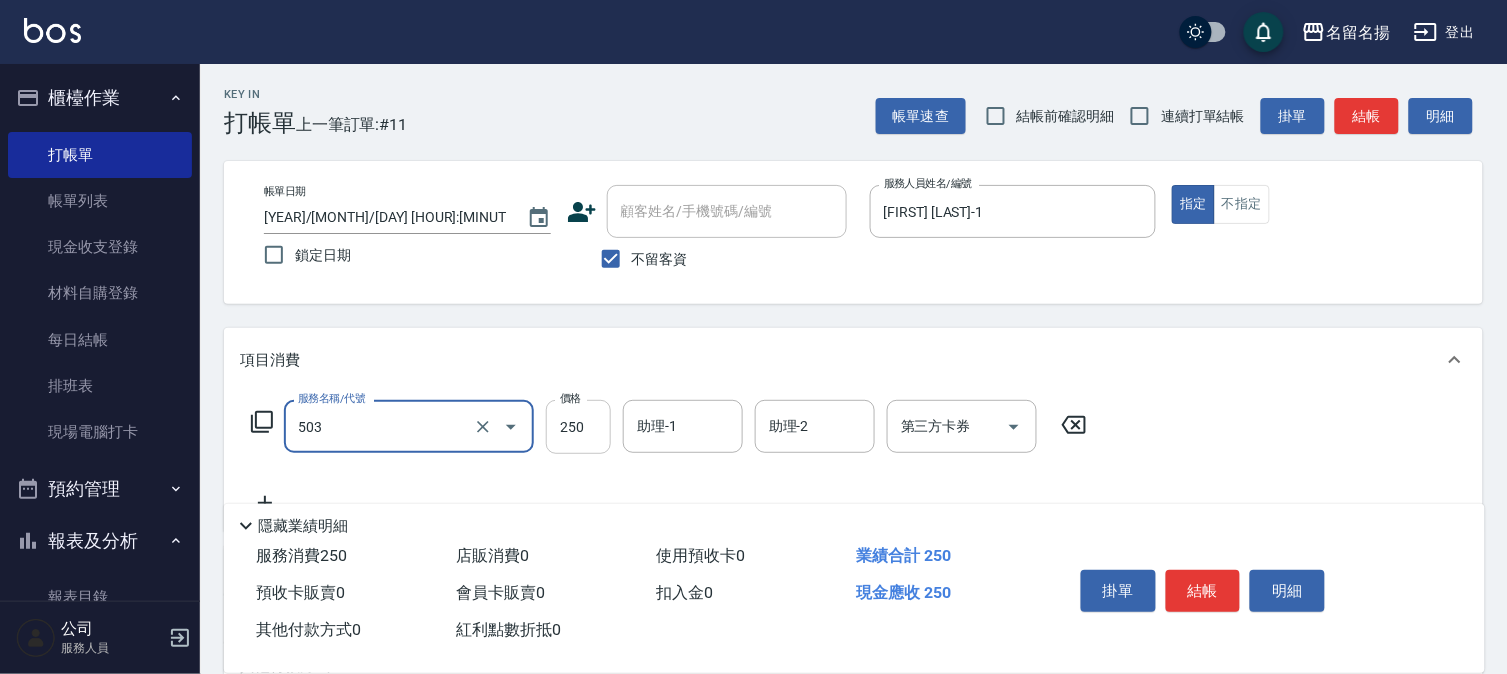 type on "指定洗髮(503)" 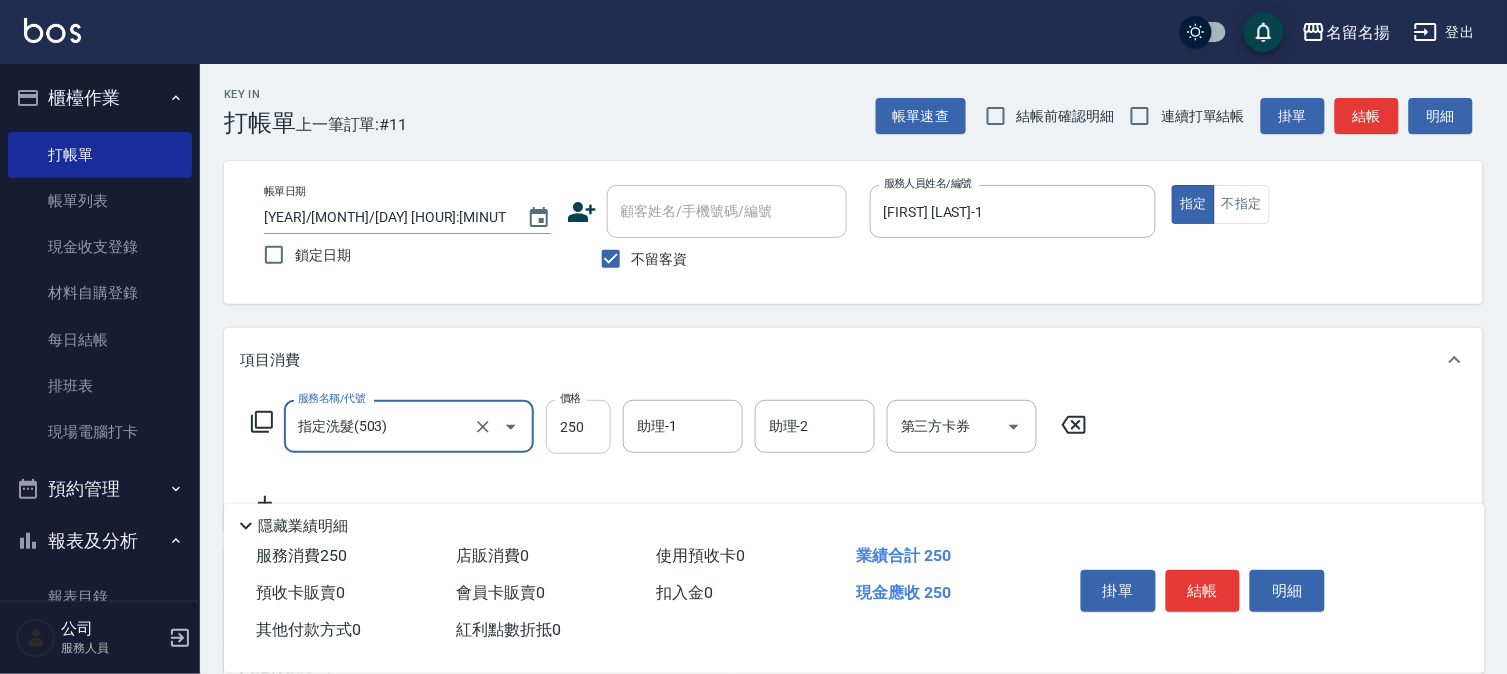 click on "250" at bounding box center (578, 427) 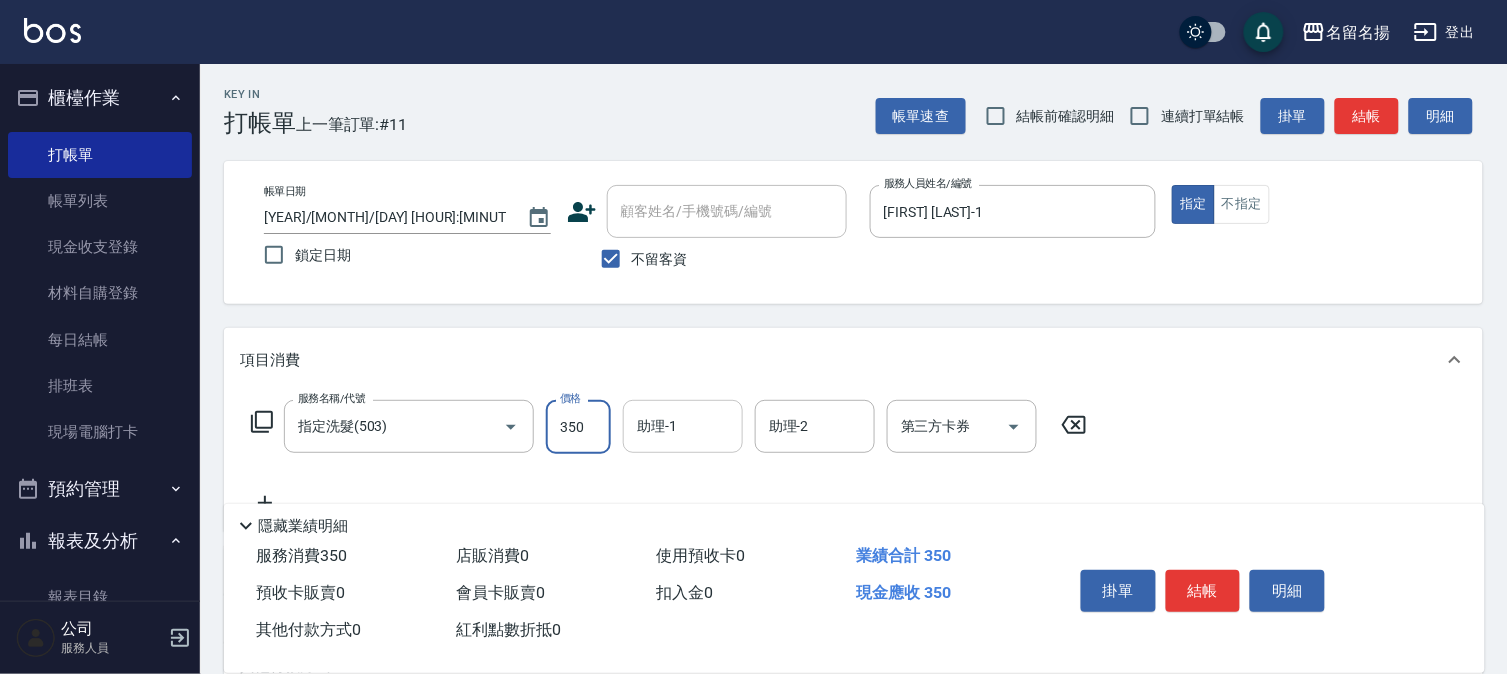 type on "350" 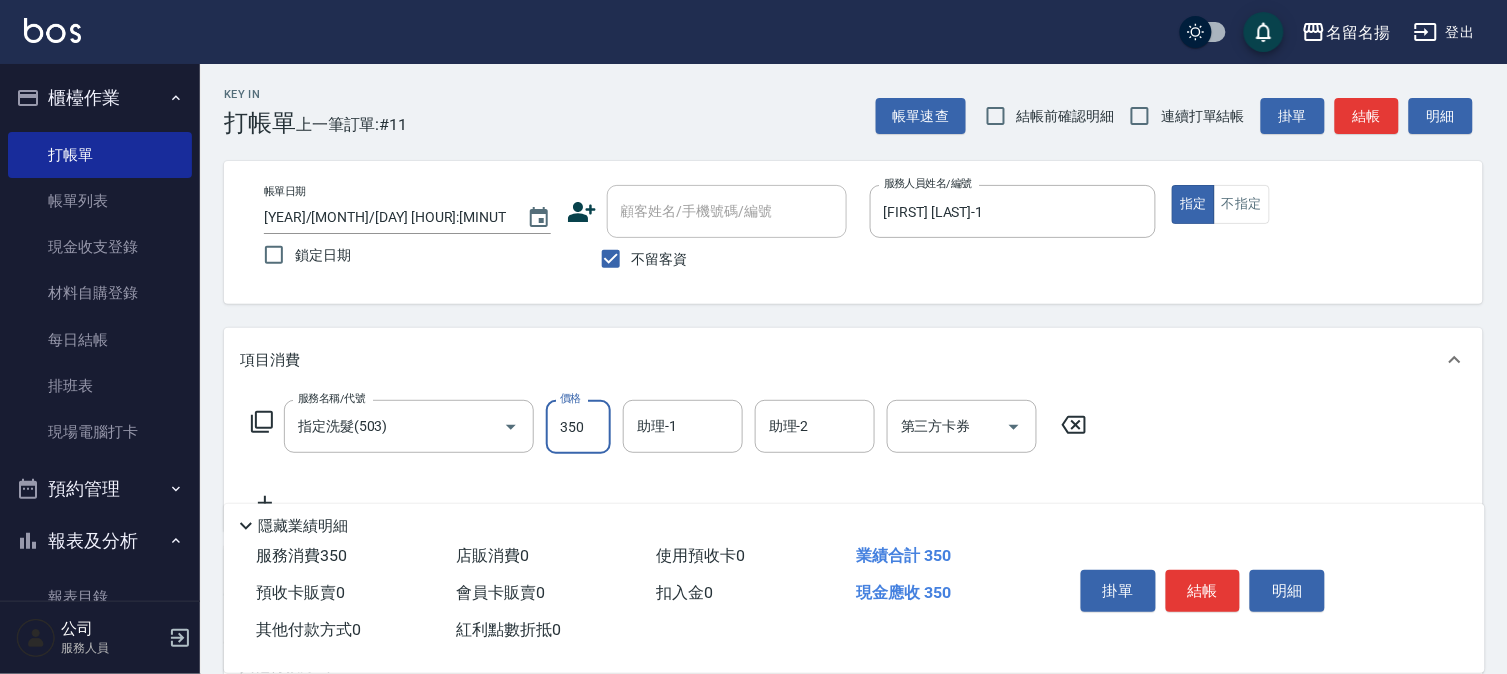 click on "助理-1" at bounding box center (683, 426) 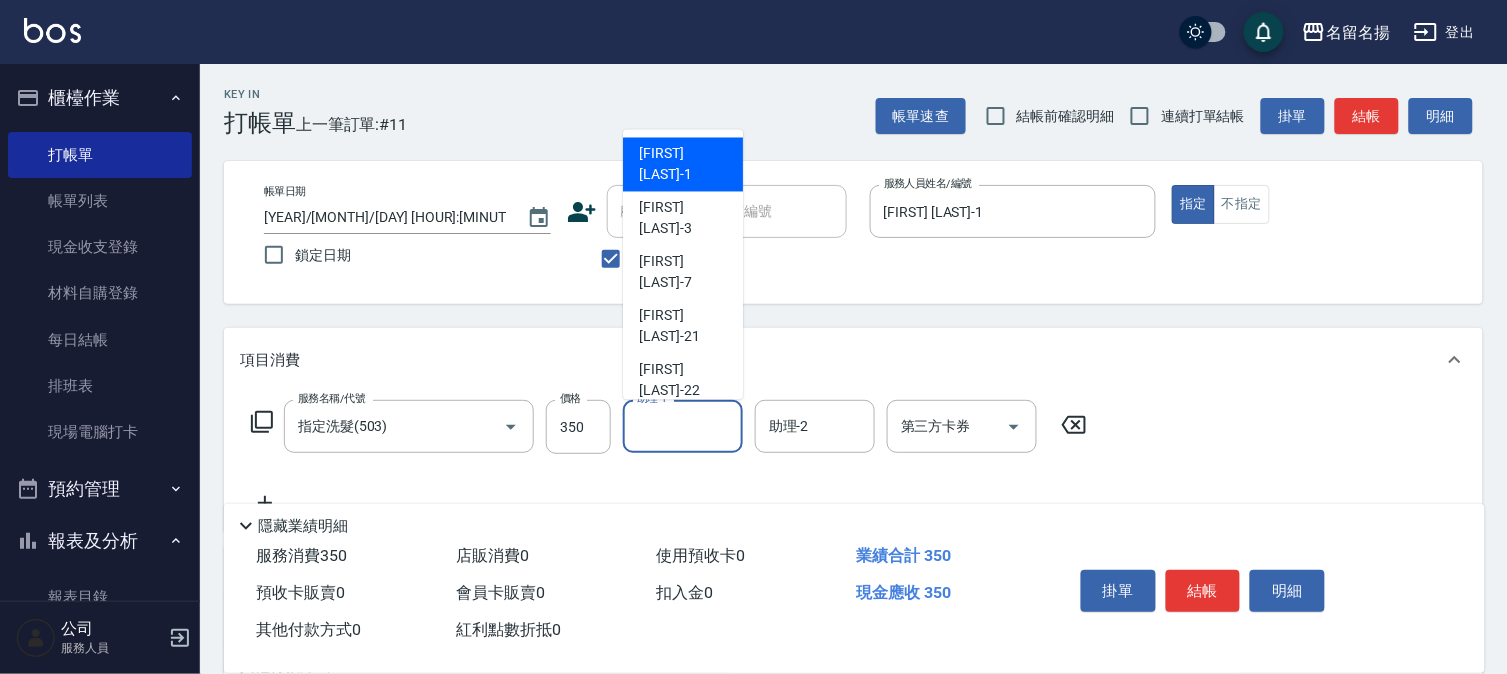 click on "[FIRST] [LAST] -1" at bounding box center [683, 165] 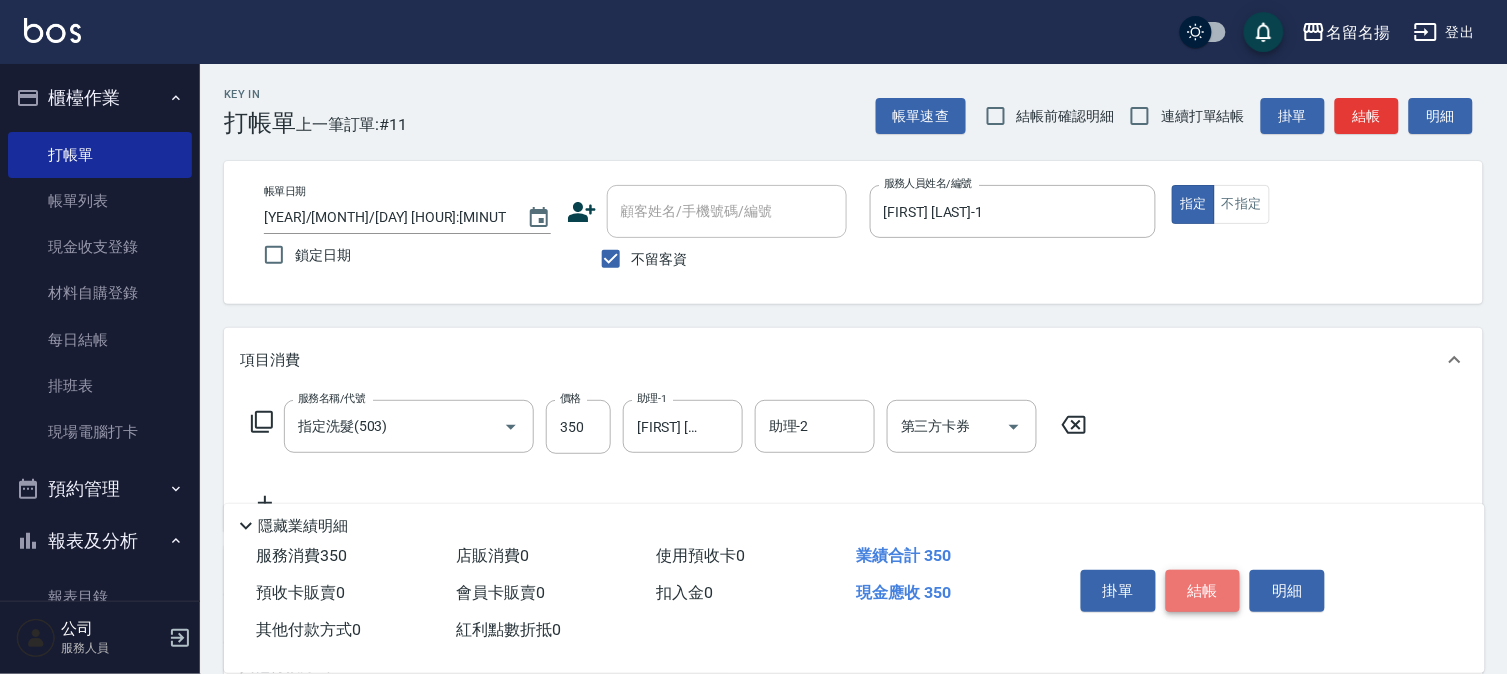 click on "結帳" at bounding box center (1203, 591) 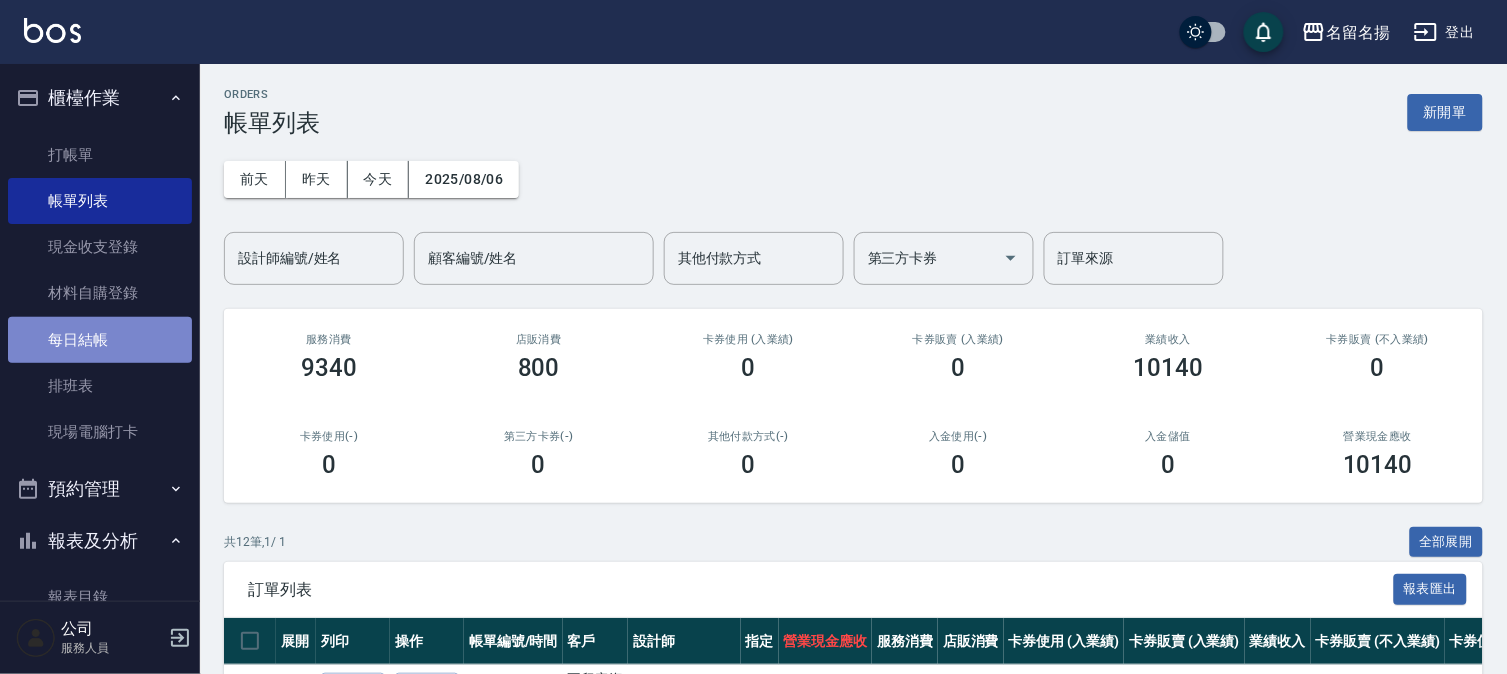click on "每日結帳" at bounding box center (100, 340) 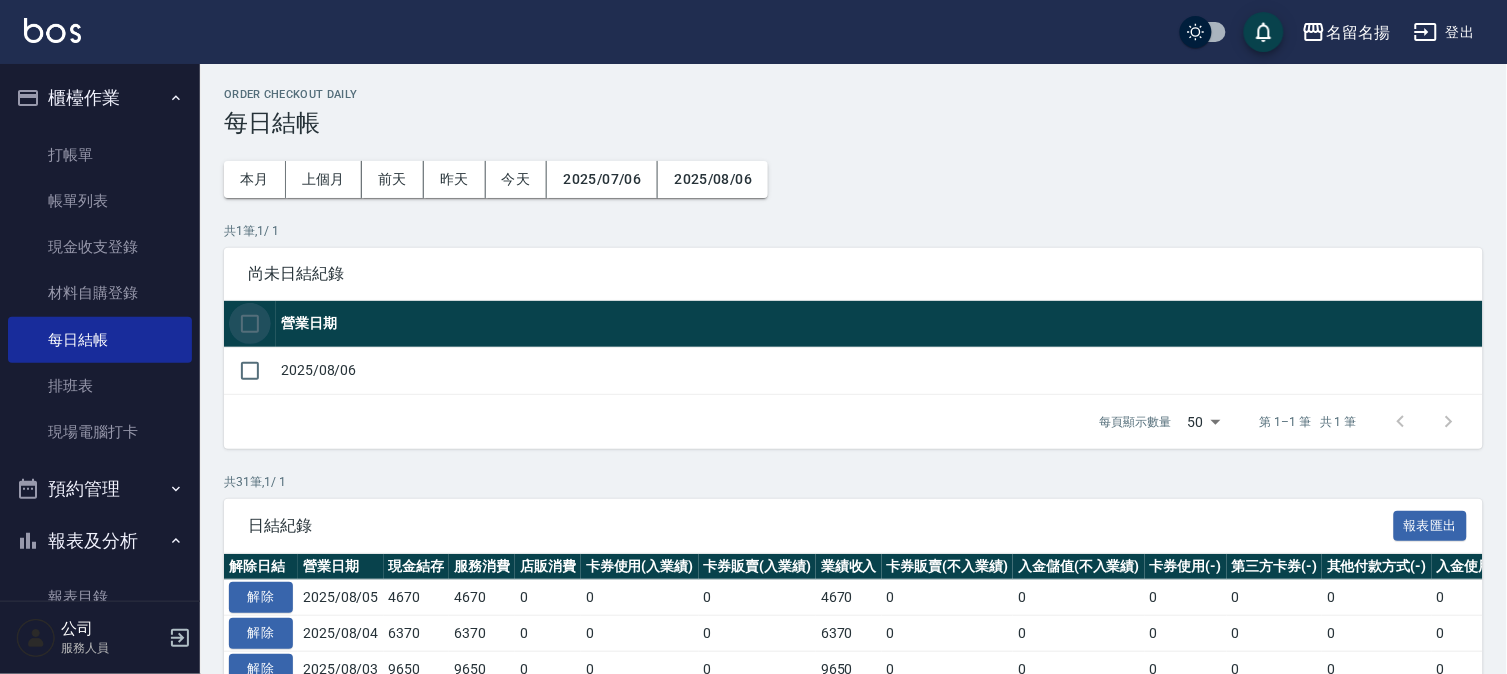 click at bounding box center [250, 324] 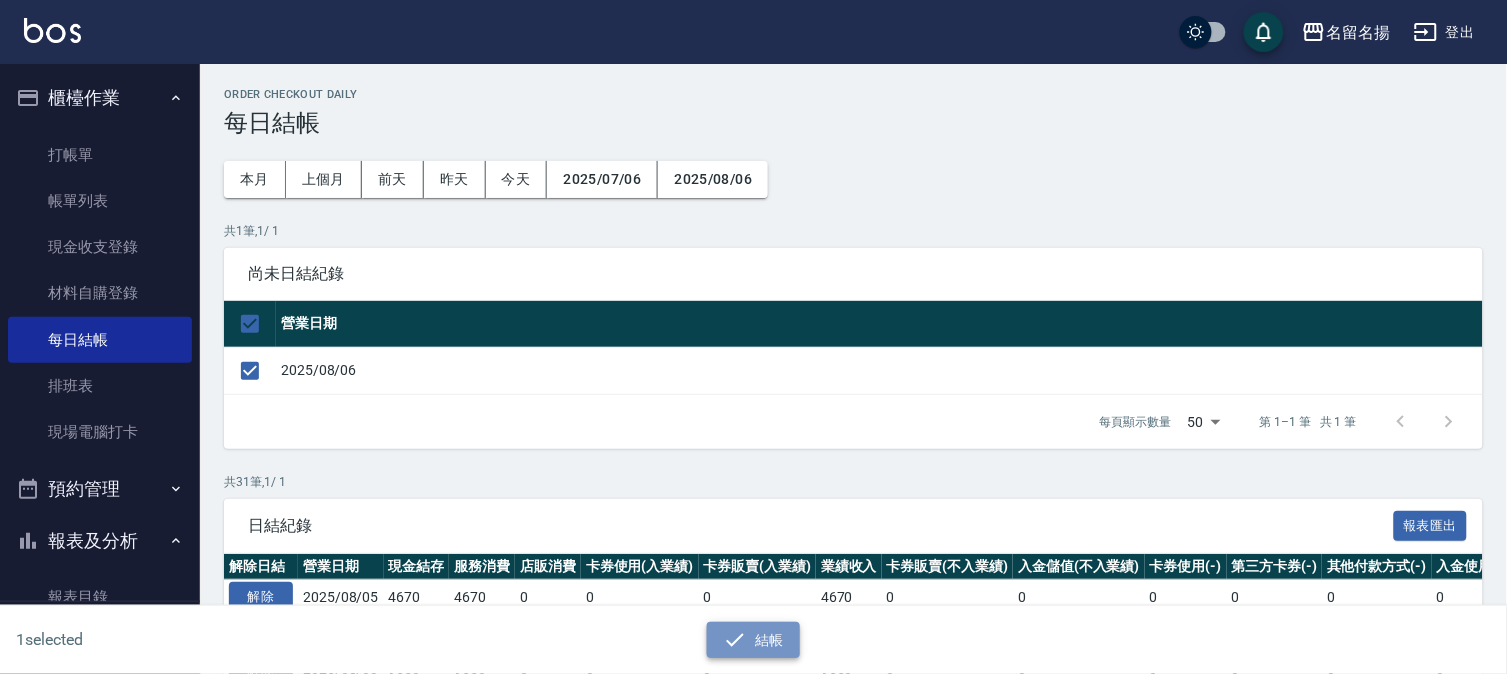click on "結帳" at bounding box center (753, 640) 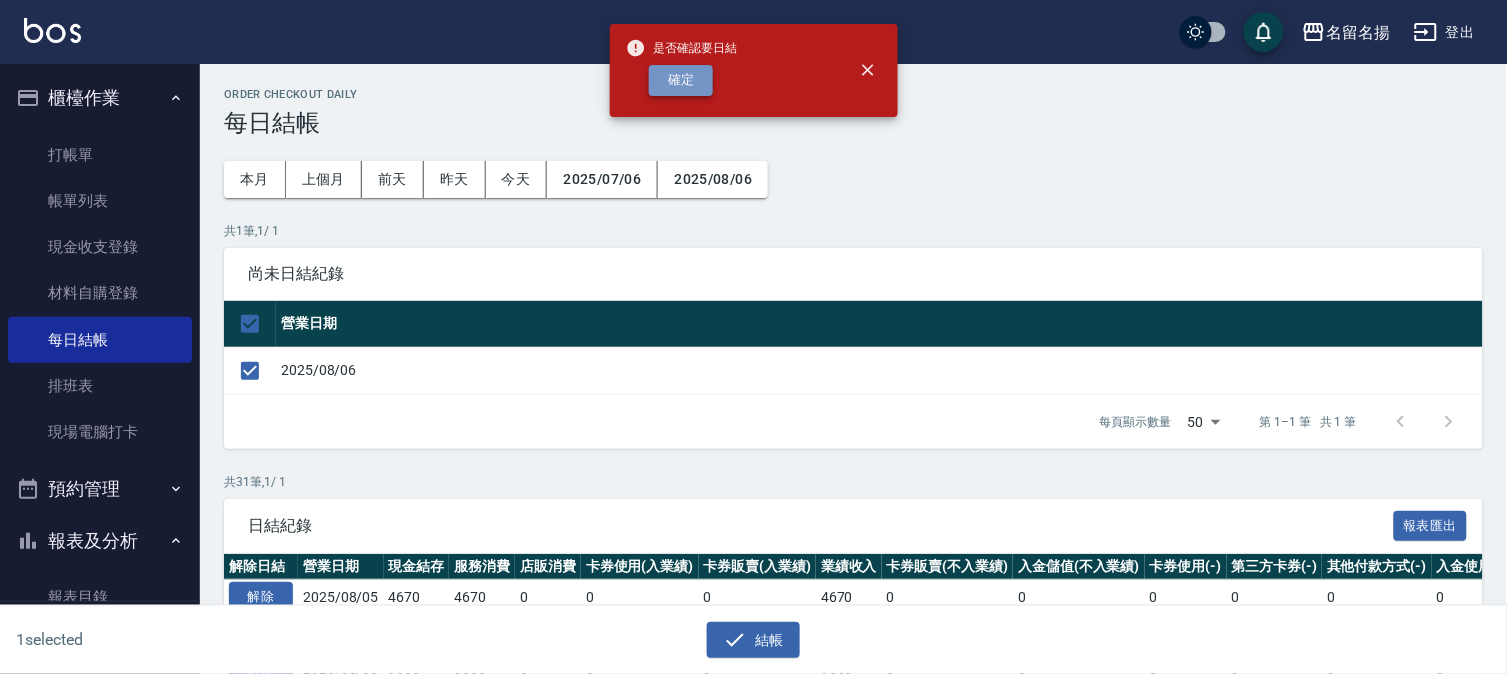 click on "確定" at bounding box center [681, 80] 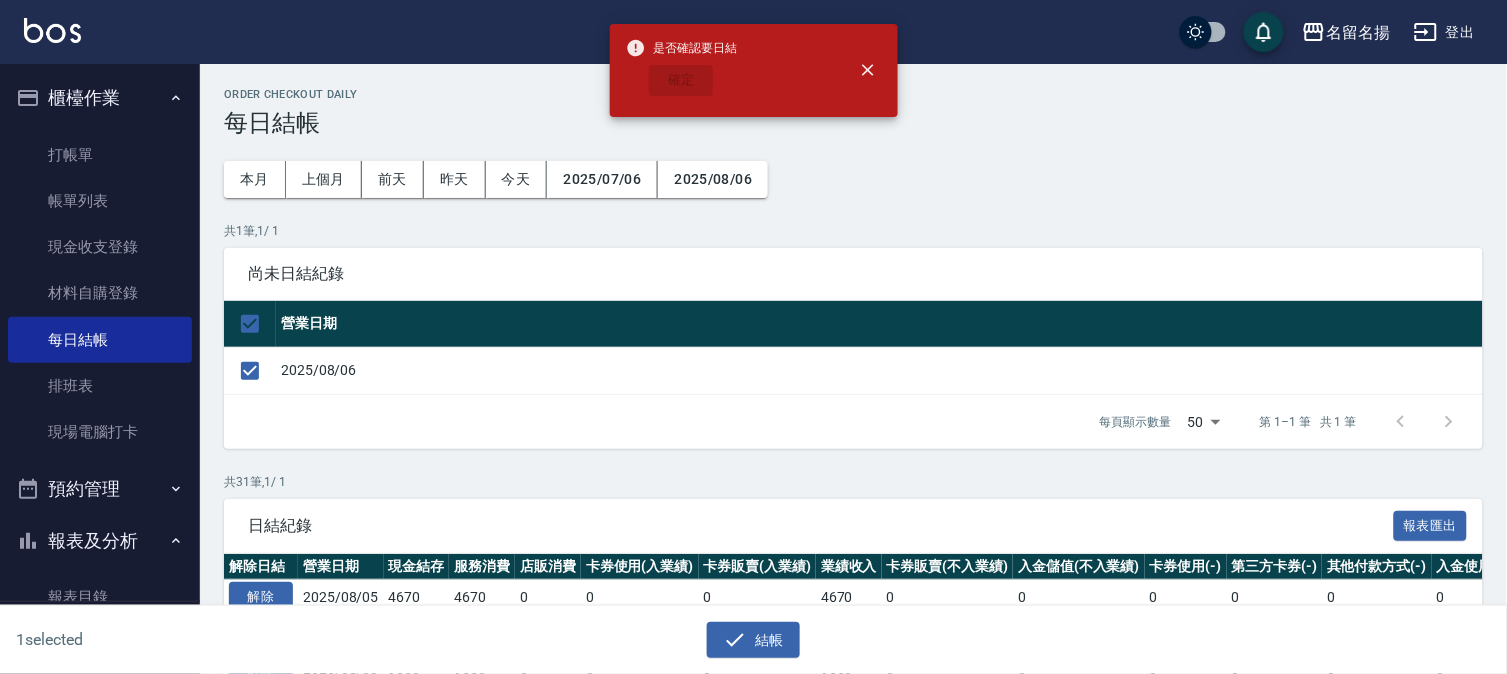 checkbox on "false" 